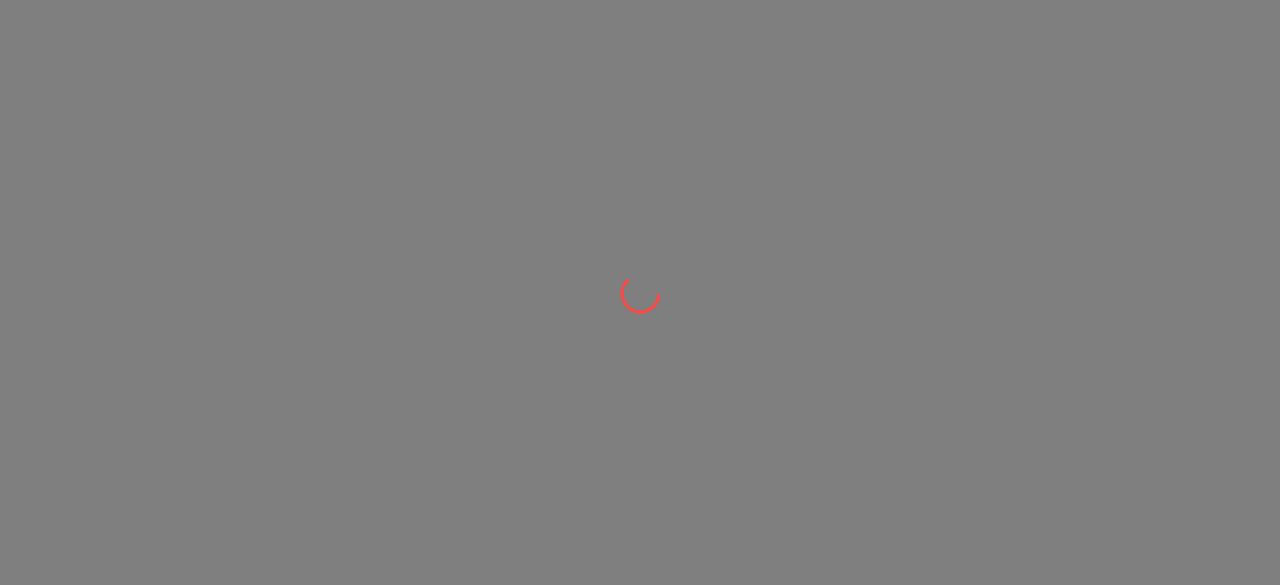 scroll, scrollTop: 0, scrollLeft: 0, axis: both 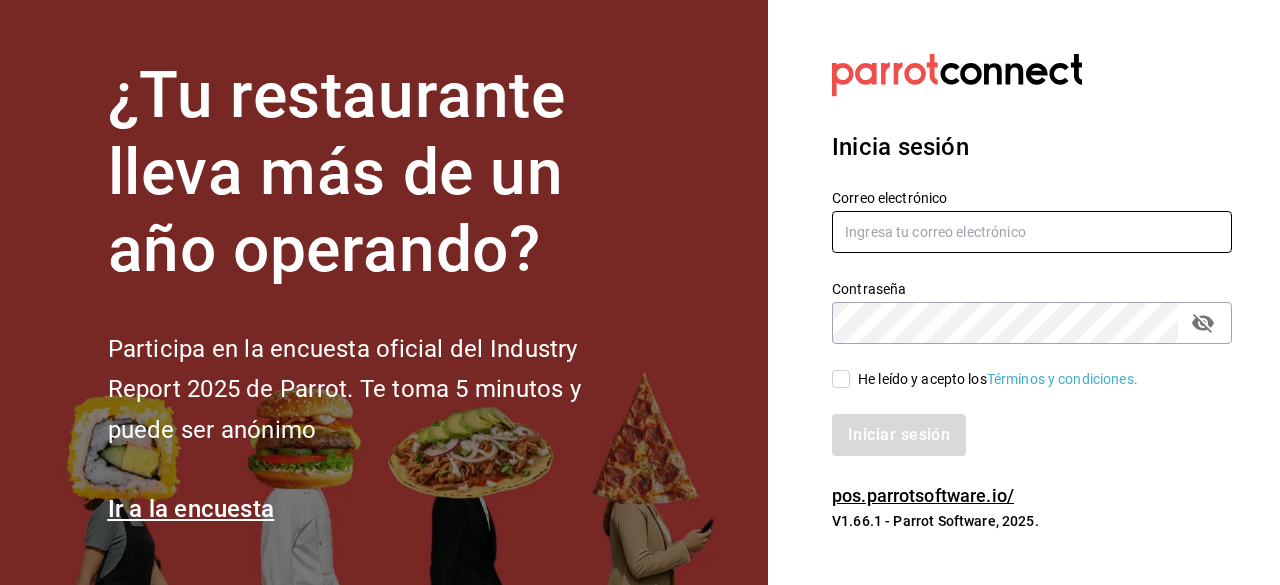 type on "[EMAIL]" 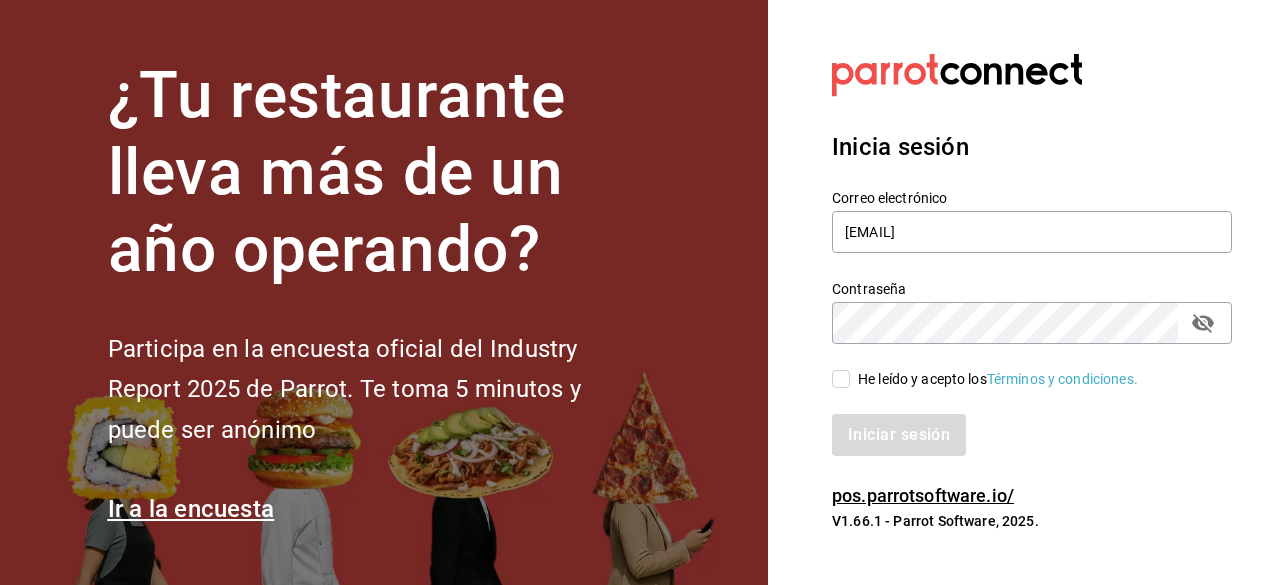 click on "He leído y acepto los  Términos y condiciones." at bounding box center (985, 379) 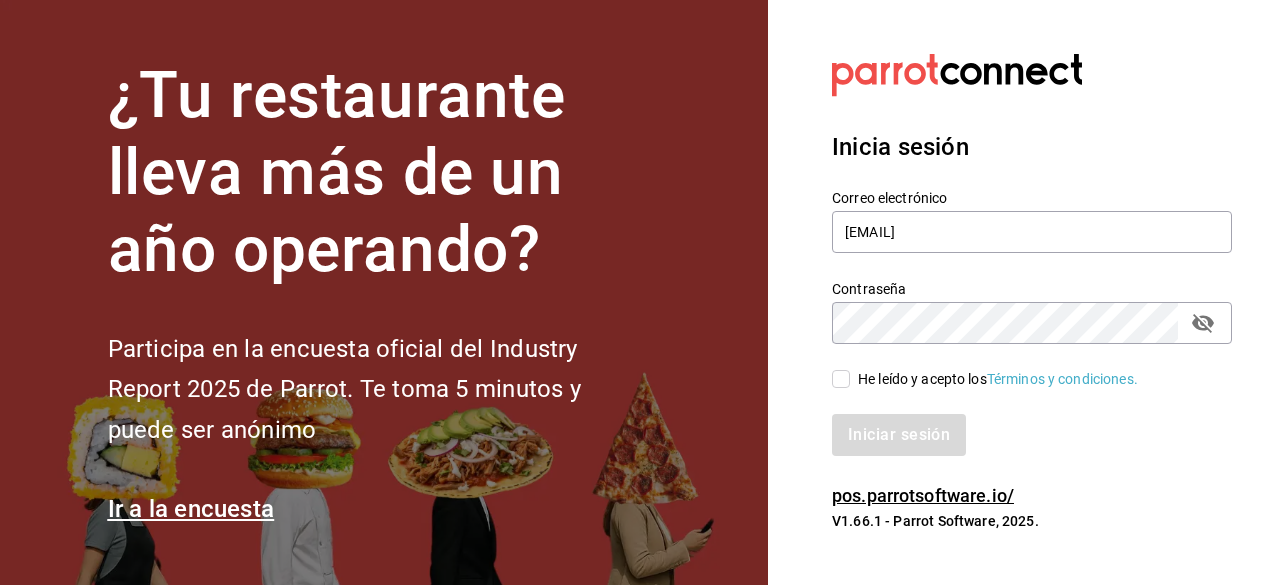 checkbox on "true" 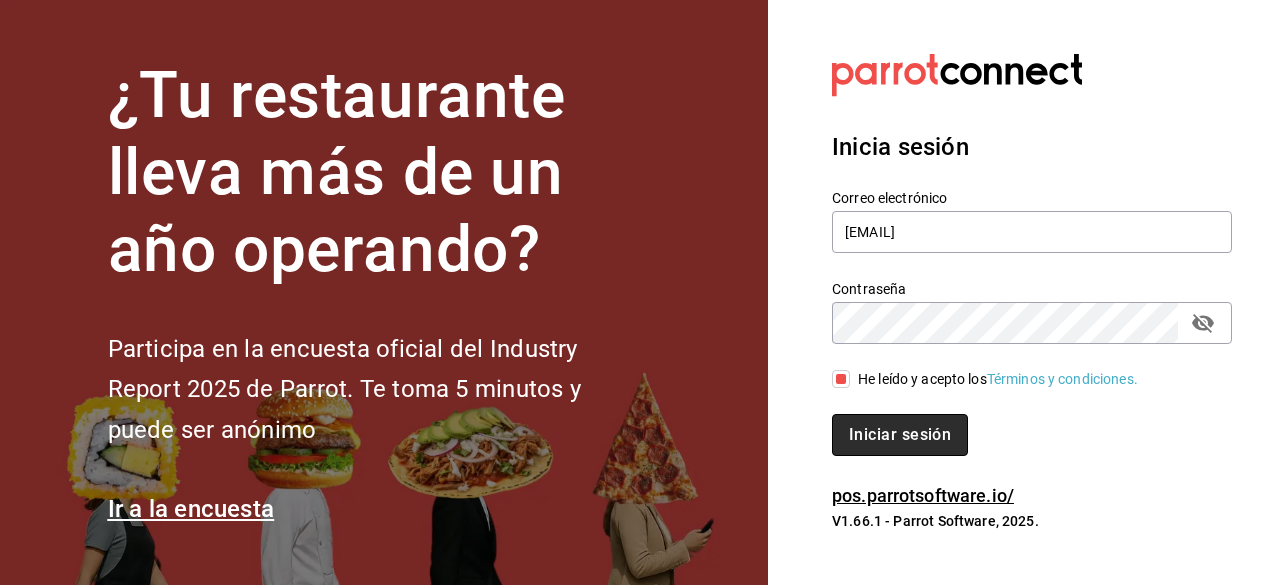 click on "Iniciar sesión" at bounding box center [900, 435] 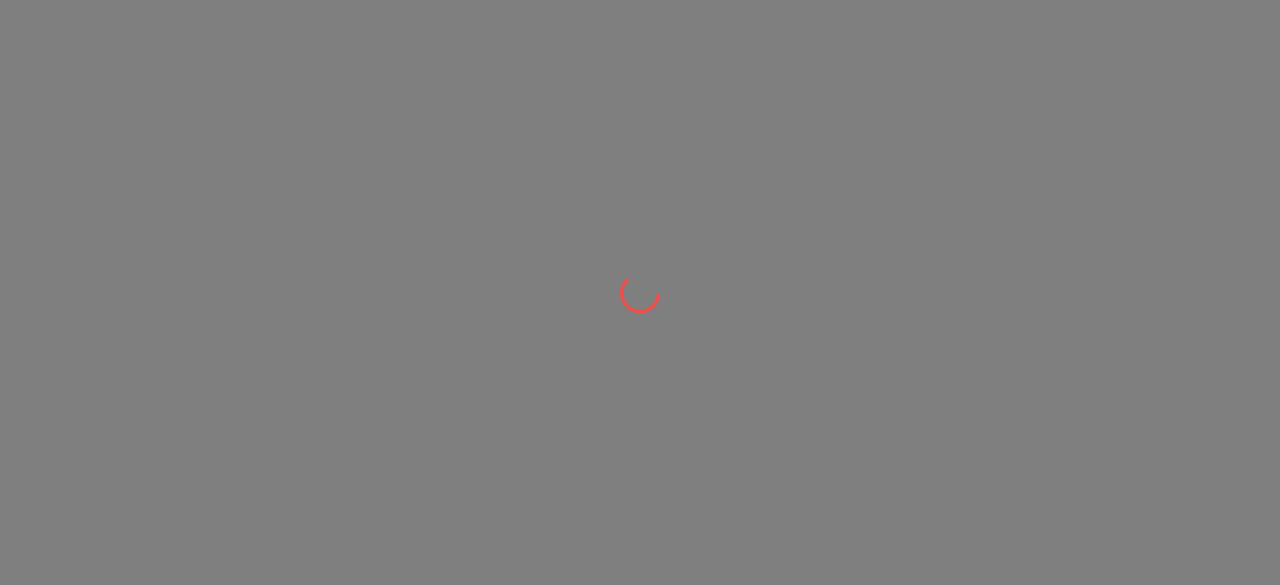scroll, scrollTop: 0, scrollLeft: 0, axis: both 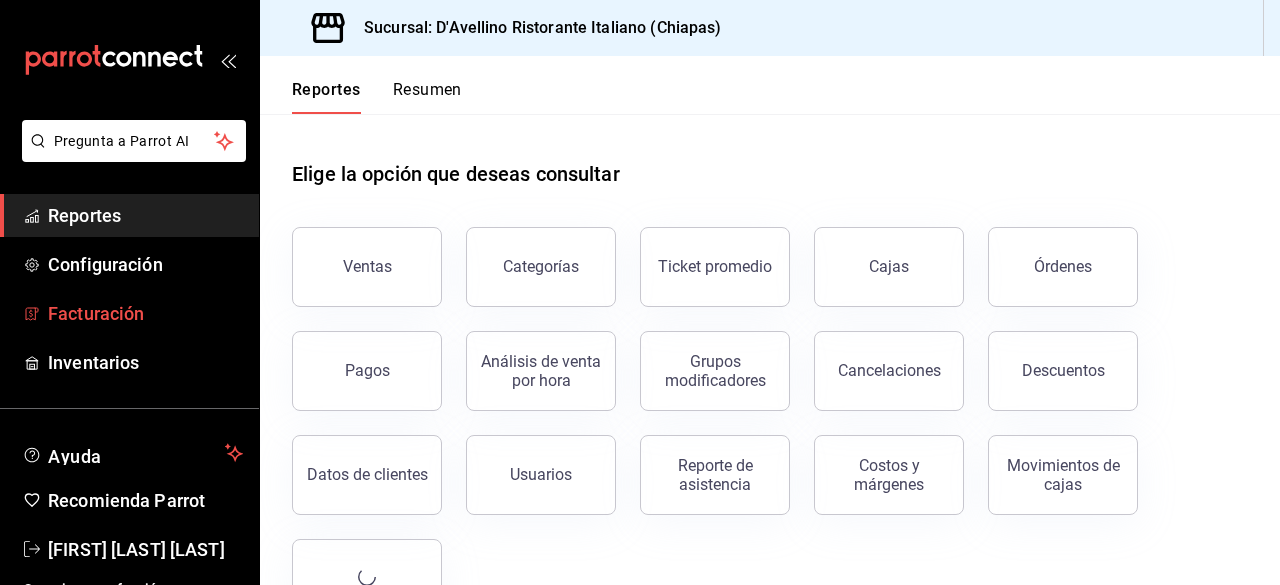 click on "Facturación" at bounding box center [145, 313] 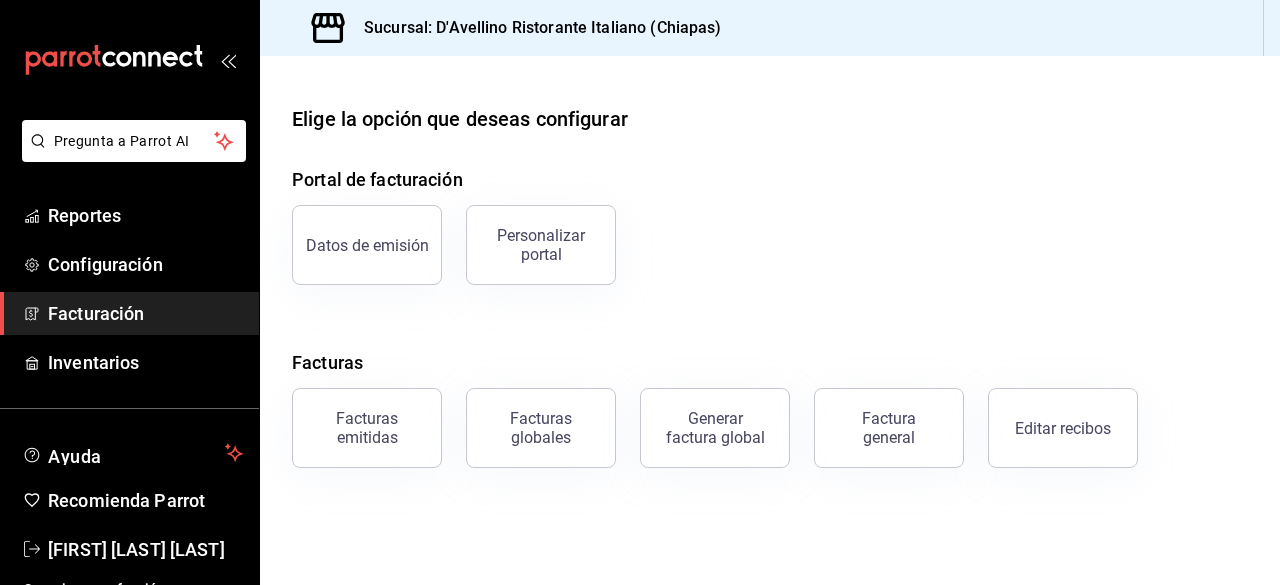 click on "Generar factura global" at bounding box center [715, 428] 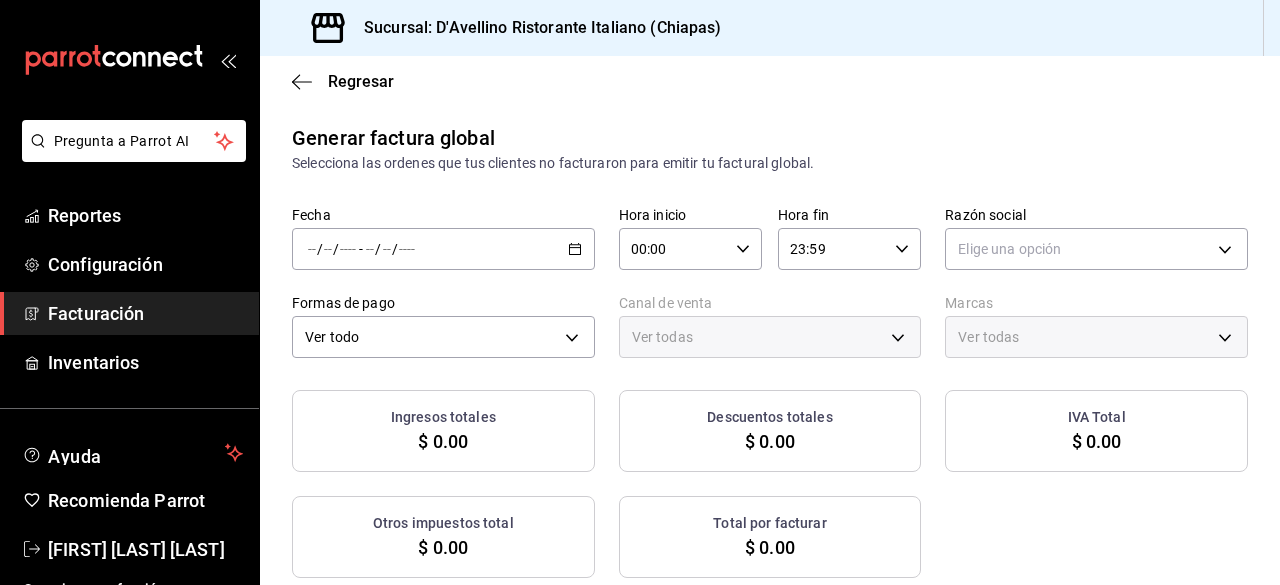 type on "PARROT,UBER_EATS,RAPPI,DIDI_FOOD,ONLINE" 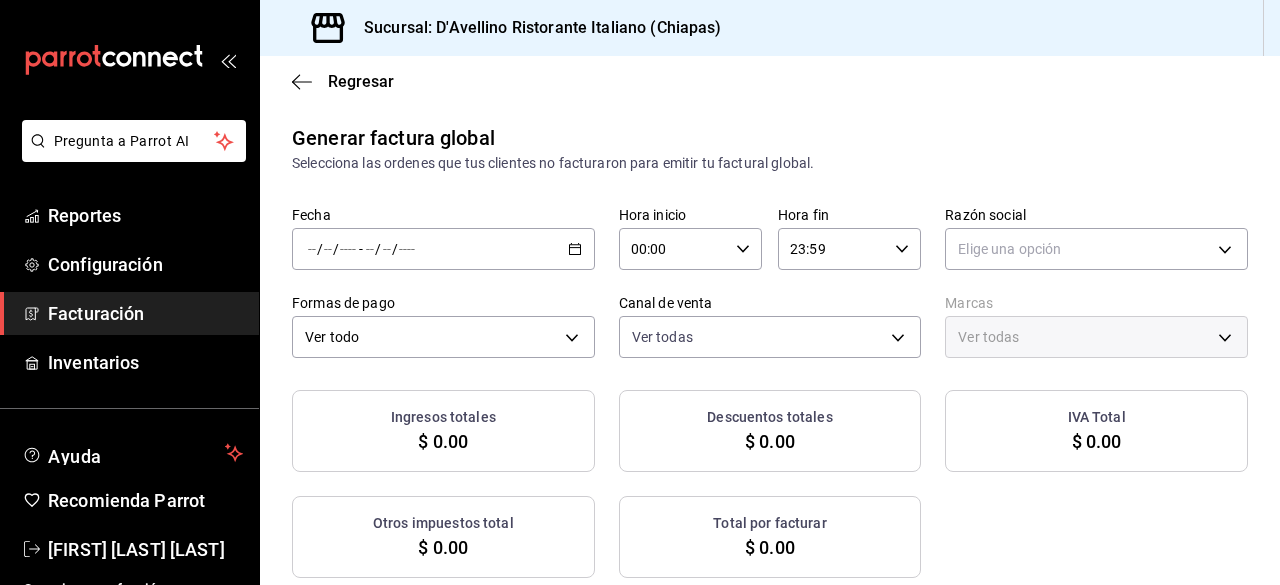 click 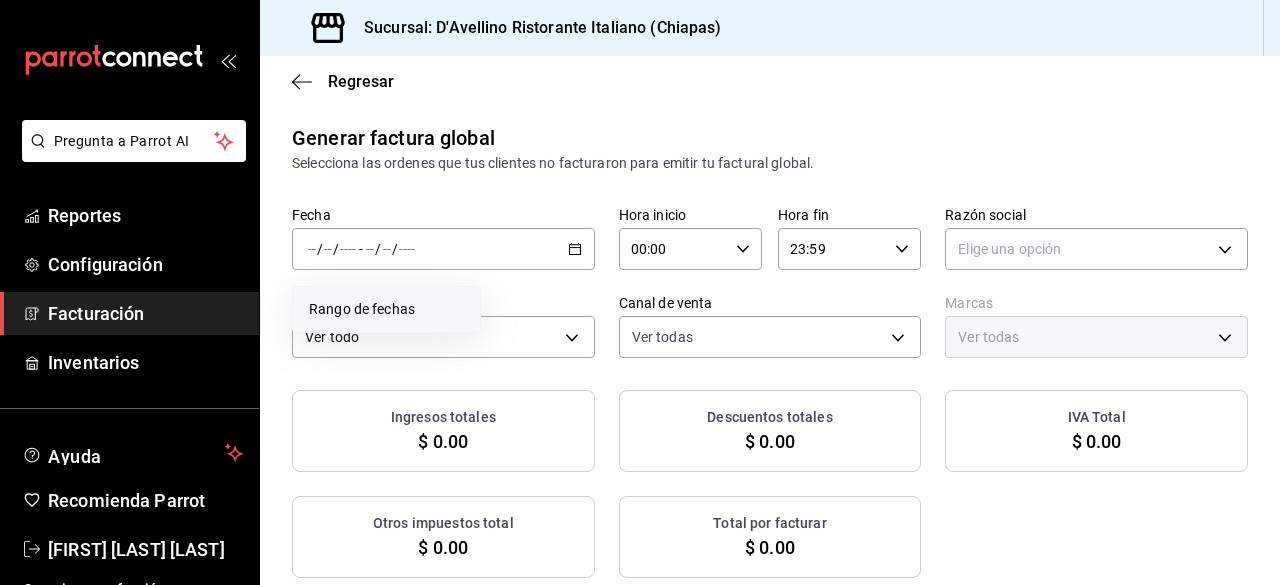 click on "Rango de fechas" at bounding box center [386, 309] 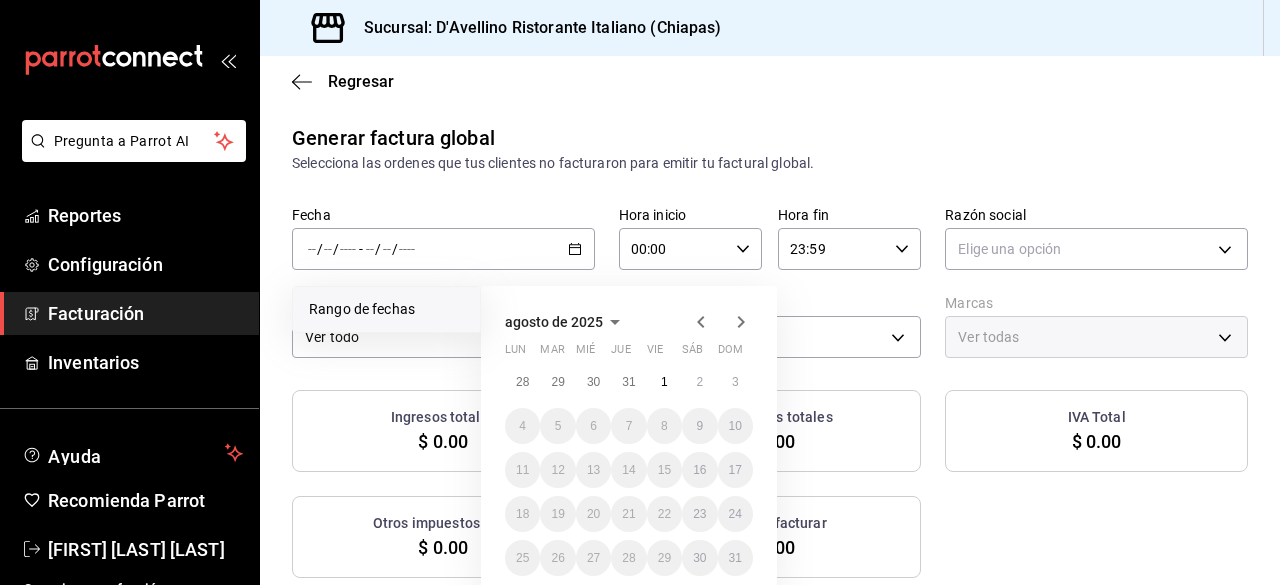 click 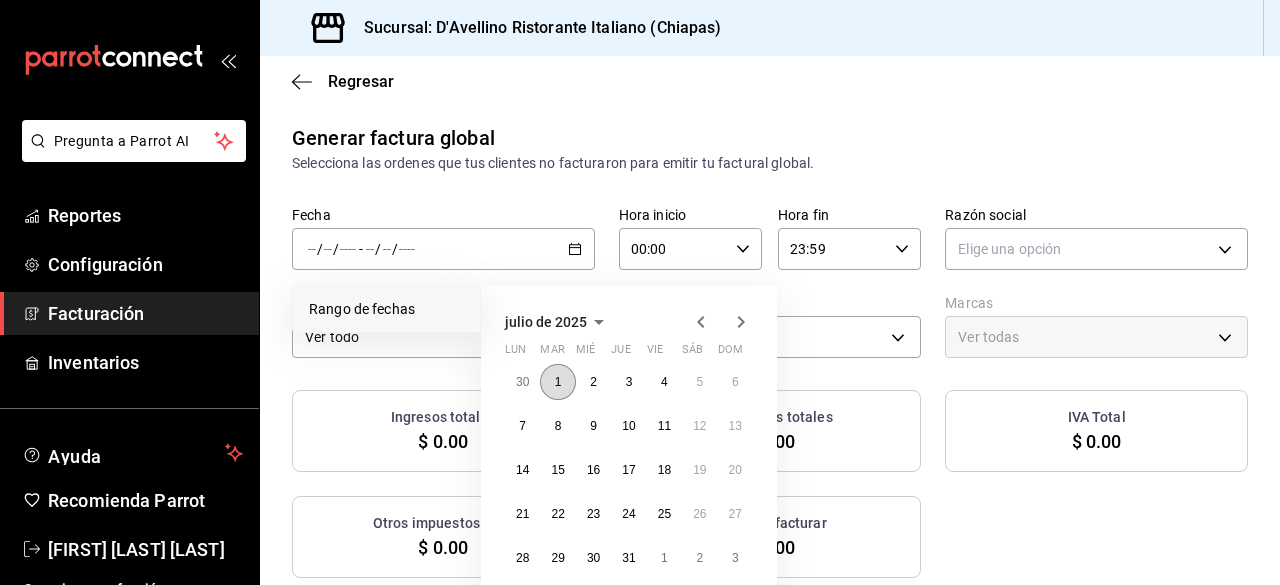 click on "1" at bounding box center [558, 382] 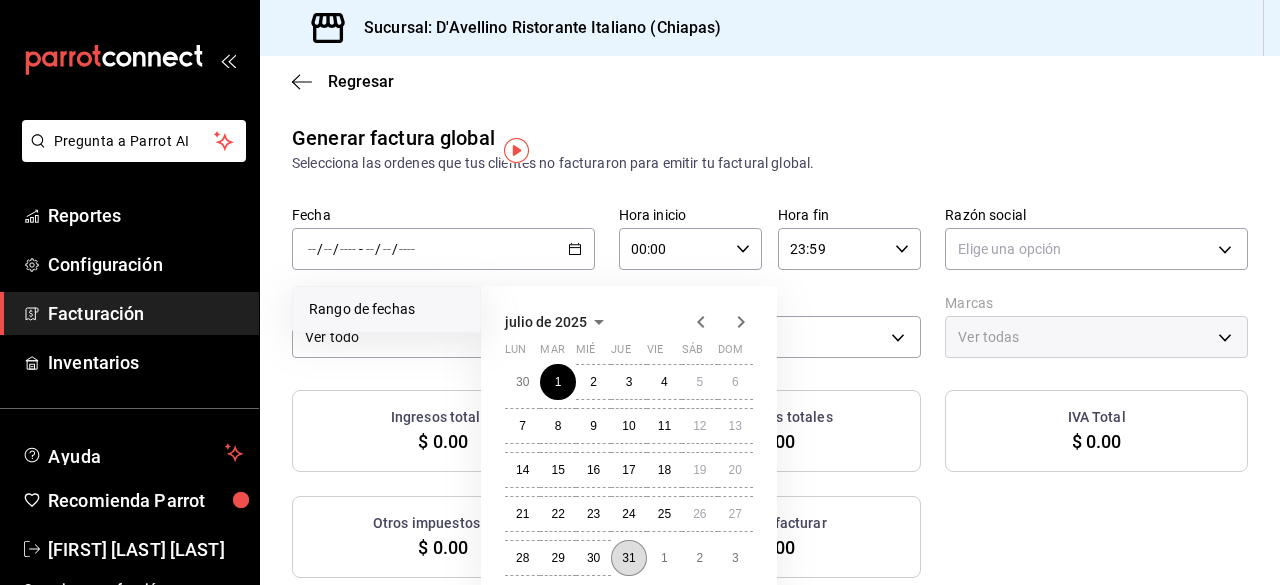 click on "31" at bounding box center [628, 558] 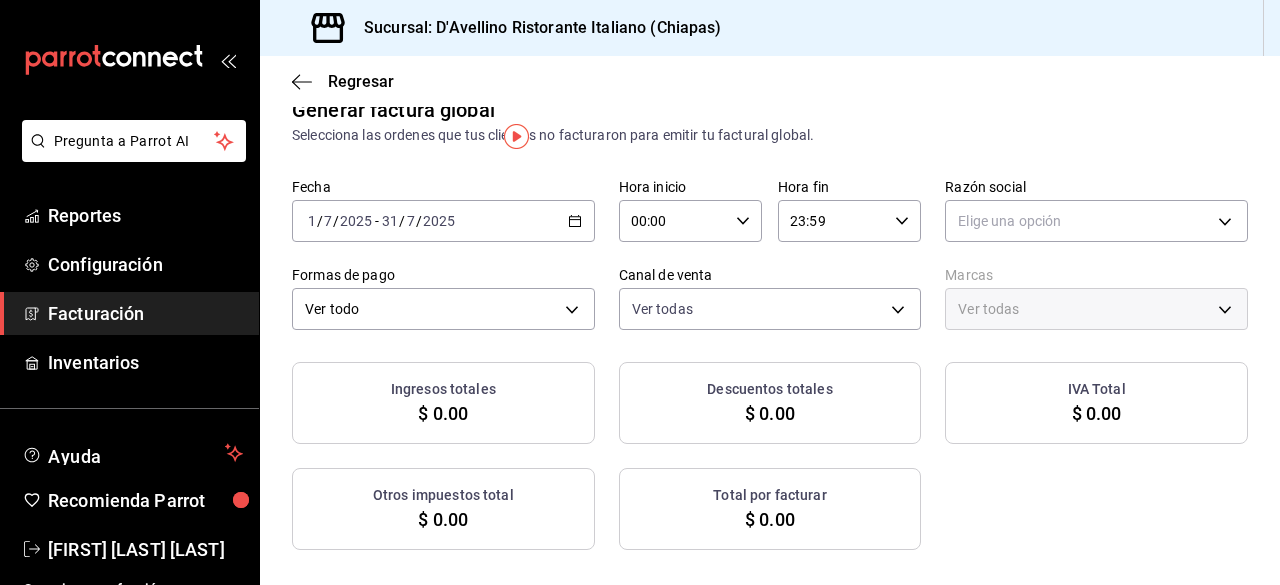 scroll, scrollTop: 0, scrollLeft: 0, axis: both 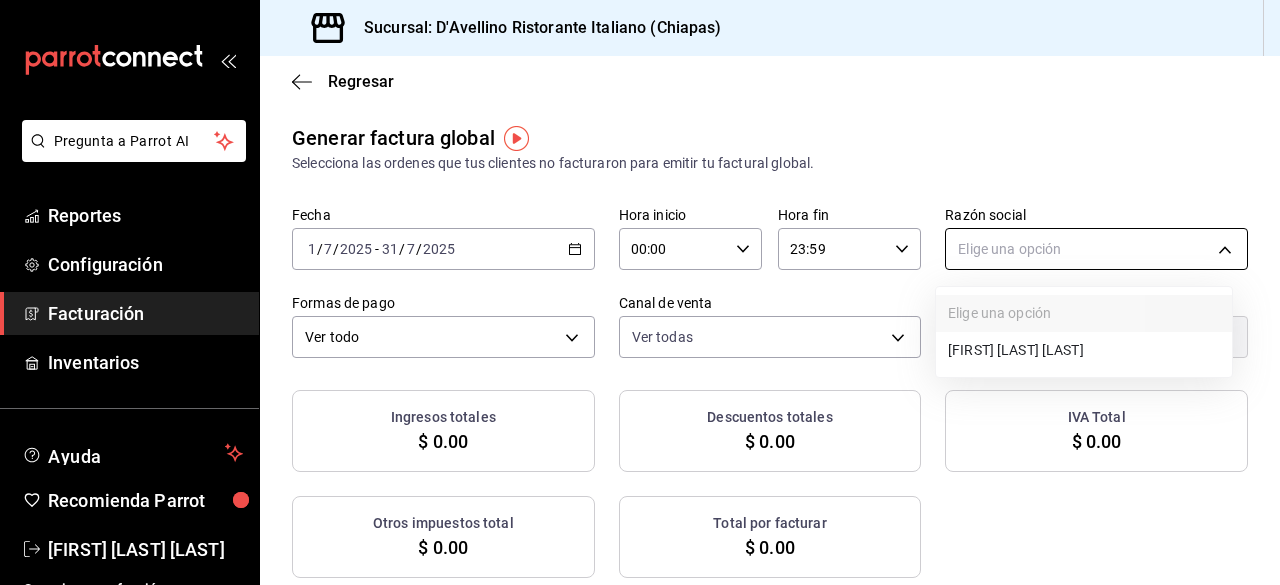 click on "Pregunta a Parrot AI Reportes   Configuración   Facturación   Inventarios   Ayuda Recomienda Parrot   [FIRST] [LAST] [LAST]   Sugerir nueva función   Sucursal: D'Avellino Ristorante Italiano ([CITY]) Regresar Generar factura global Selecciona las ordenes que tus clientes no facturaron para emitir tu factural global. Fecha [DATE] 1 / 7 / [DATE] - [DATE] 31 / 7 / [DATE] Hora inicio 00:00 Hora inicio Hora fin 23:59 Hora fin Razón social Elige una opción Formas de pago Ver todo ALL Canal de venta Ver todas PARROT,UBER_EATS,RAPPI,DIDI_FOOD,ONLINE Marcas Ver todas Ingresos totales $ 0.00 Descuentos totales $ 0.00 IVA Total $ 0.00 Otros impuestos total $ 0.00 Total por facturar $ 0.00 No hay información que mostrar Pregunta a Parrot AI Reportes   Configuración   Facturación   Inventarios   Ayuda Recomienda Parrot   [FIRST] [LAST] [LAST]   Sugerir nueva función   GANA 1 MES GRATIS EN TU SUSCRIPCIÓN AQUÍ Ver video tutorial Ir a video Visitar centro de ayuda ([PHONE]) Visitar centro de ayuda" at bounding box center [640, 292] 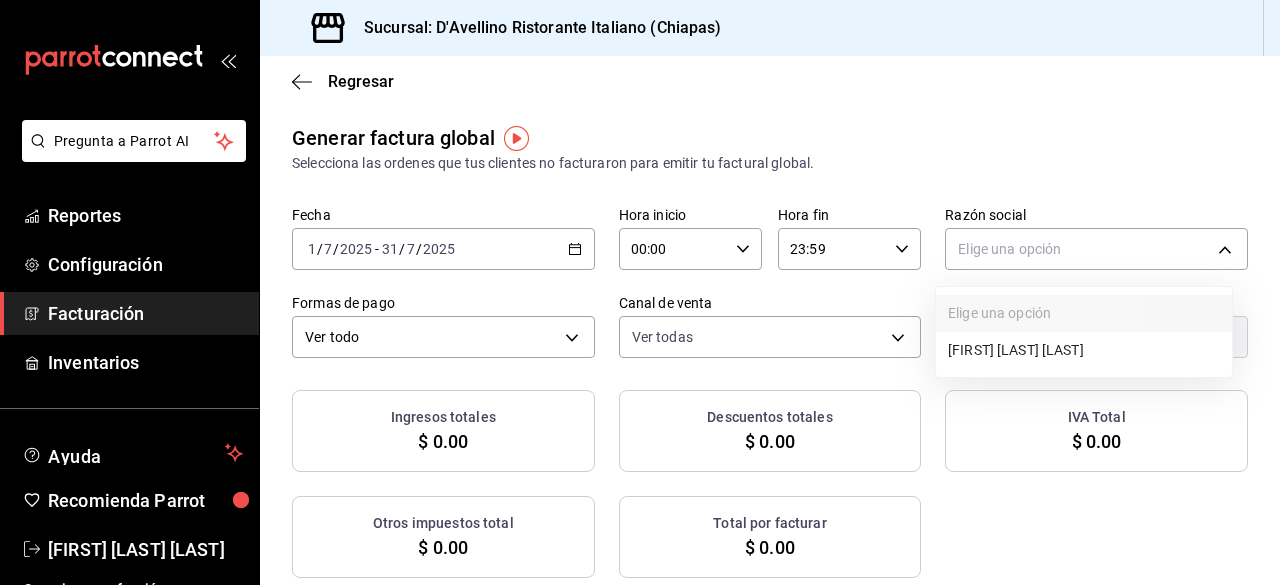 click on "[FIRST] [LAST] [LAST]" at bounding box center (1084, 350) 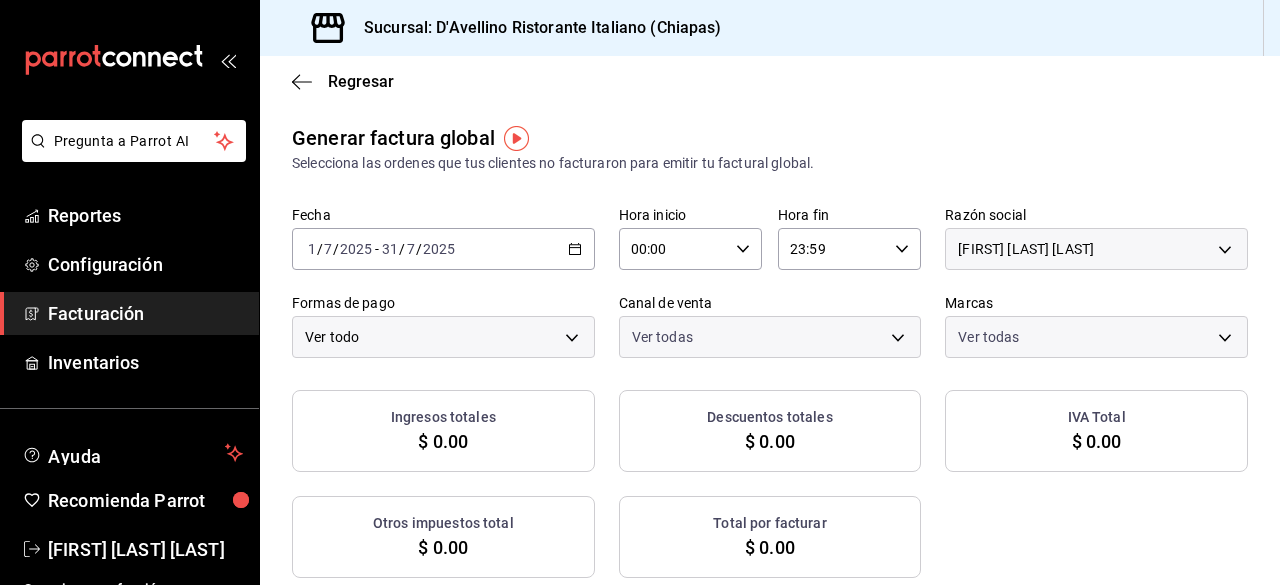 checkbox on "true" 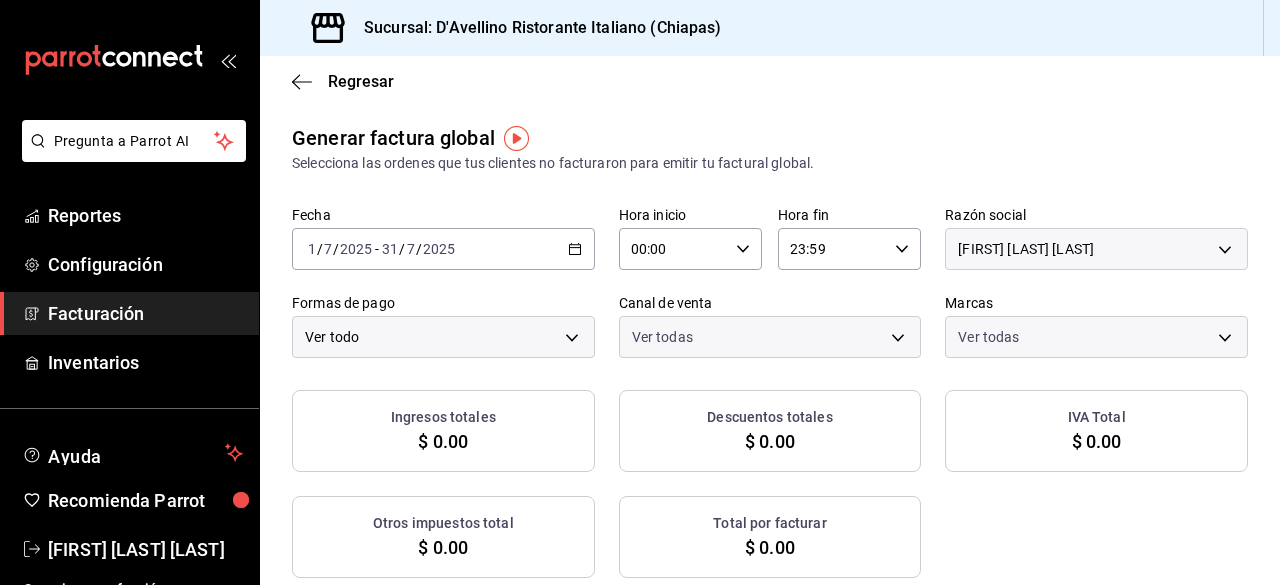 checkbox on "true" 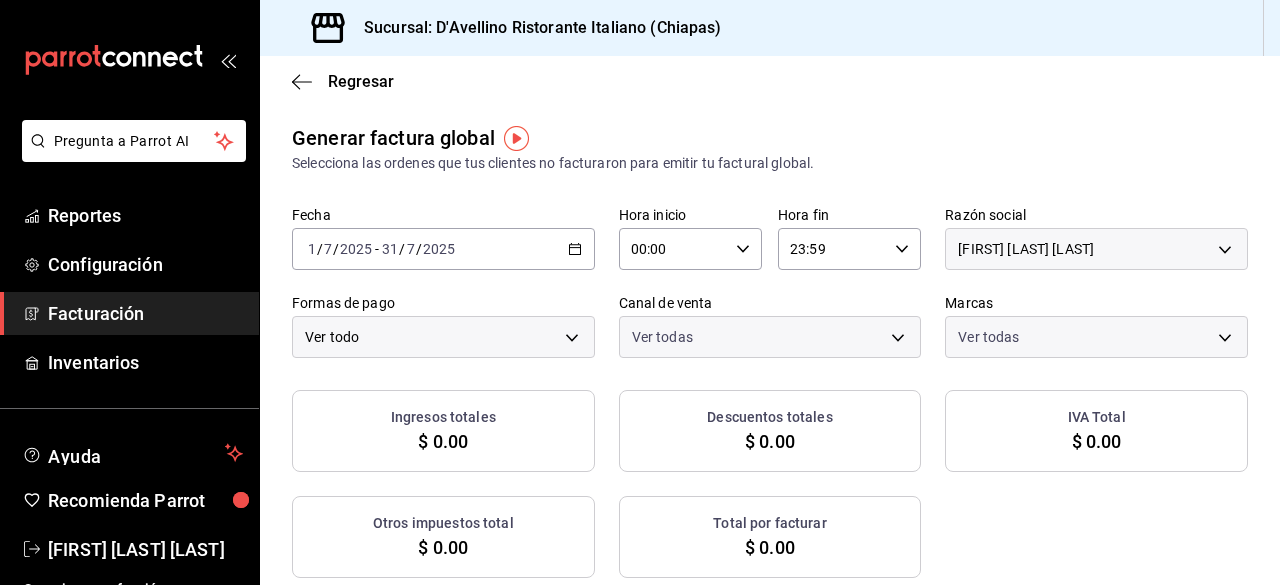 checkbox on "true" 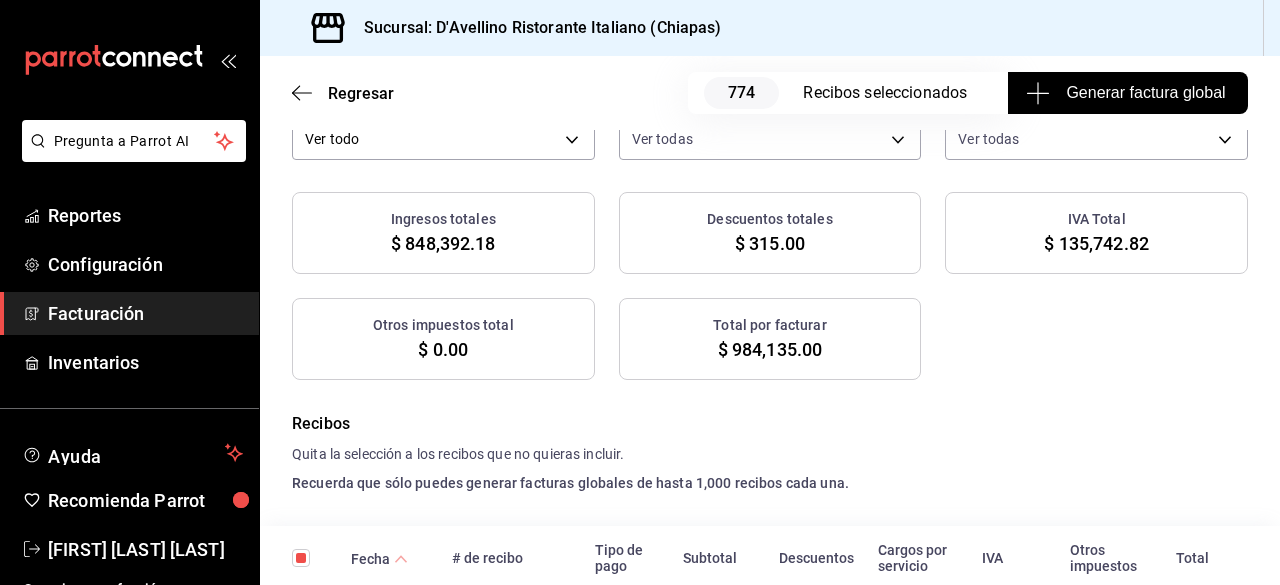 scroll, scrollTop: 100, scrollLeft: 0, axis: vertical 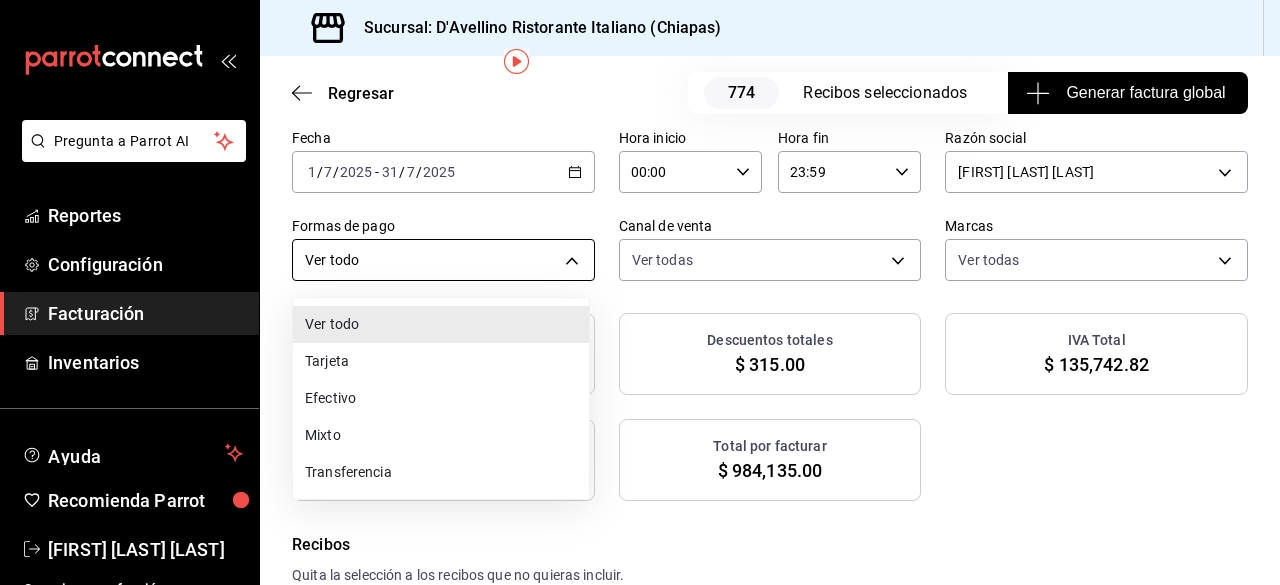 click on "Pregunta a Parrot AI Reportes   Configuración   Facturación   Inventarios   Ayuda Recomienda Parrot   [FIRST] [LAST]   Sugerir nueva función   GANA 1 MES GRATIS EN TU SUSCRIPCIÓN AQUÍ Ir a video" at bounding box center (640, 292) 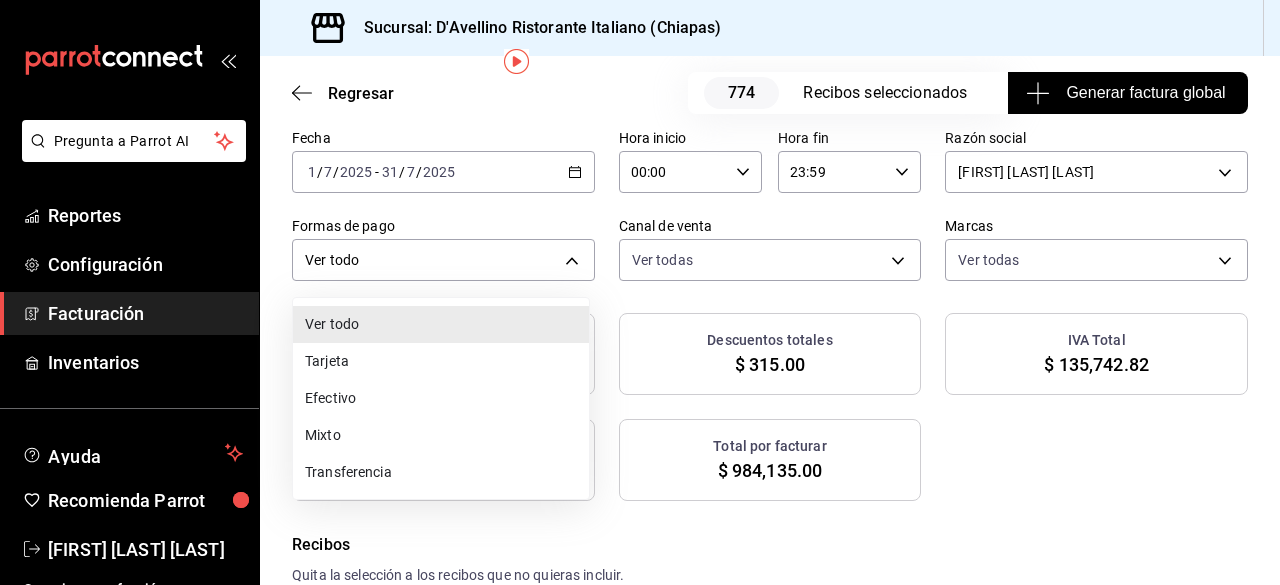 click on "Tarjeta" at bounding box center (441, 361) 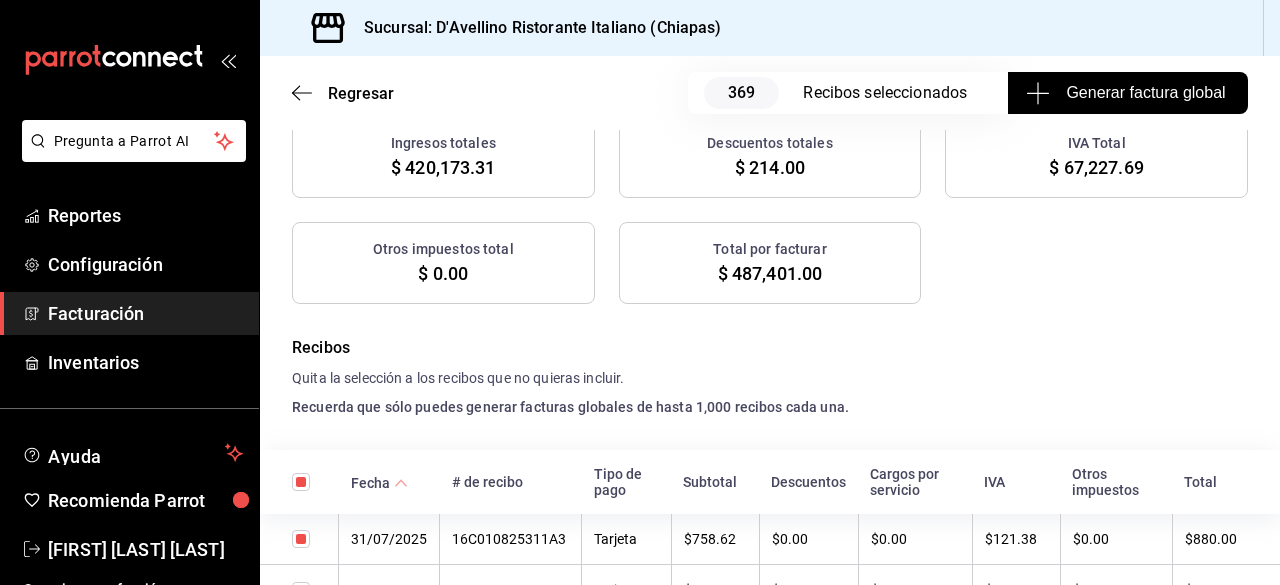 scroll, scrollTop: 500, scrollLeft: 0, axis: vertical 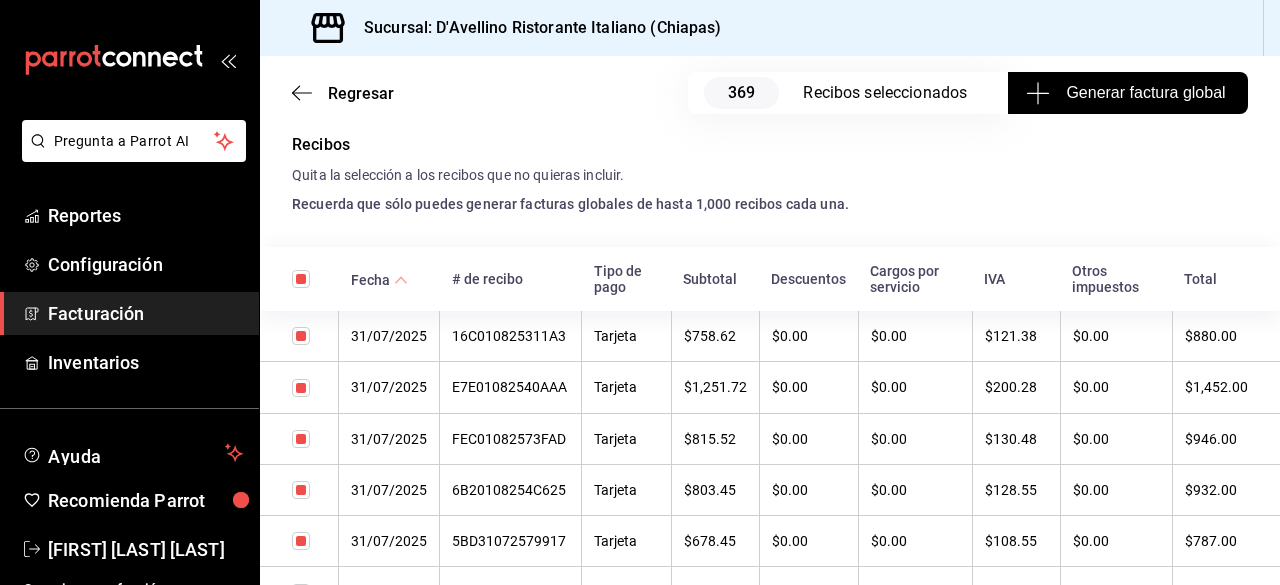 click on "Generar factura global" at bounding box center [1127, 93] 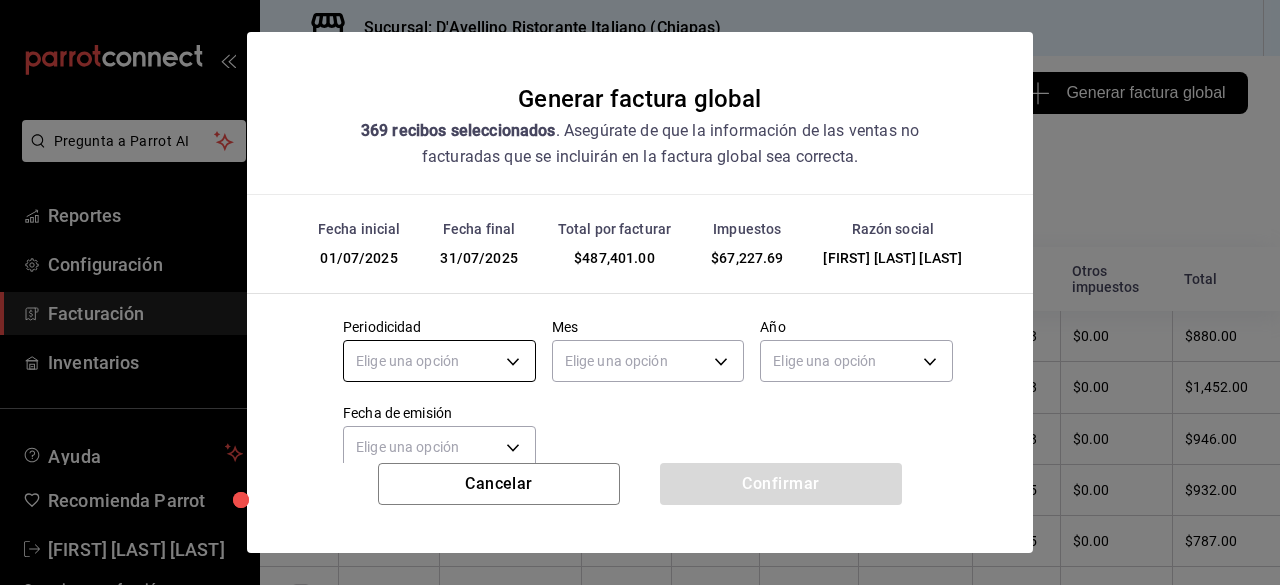click on "Pregunta a Parrot AI Reportes   Configuración   Facturación   Inventarios   Ayuda Recomienda Parrot   [FIRST] [LAST] [LAST]   Sugerir nueva función   Sucursal: D'Avellino Ristorante Italiano ([CITY]) Regresar [NUMBER] Recibos seleccionados Generar factura global Generar factura global Selecciona las ordenes que tus clientes no facturaron para emitir tu factural global. Fecha [DATE] 1 / 7 / [DATE] - [DATE] 31 / 7 / [DATE] Hora inicio 00:00 Hora inicio Hora fin 23:59 Hora fin Razón social [NAME] [UUID] Formas de pago Tarjeta CARD Canal de venta Ver todas PARROT,UBER_EATS,RAPPI,DIDI_FOOD,ONLINE Marcas Ver todas [UUID] Ingresos totales $ 420,173.31 Descuentos totales $ 214.00 IVA Total $ 67,227.69 Otros impuestos total $ 0.00 Total por facturar $ 487,401.00 Recibos Quita la selección a los recibos que no quieras incluir. Recuerda que sólo puedes generar facturas globales de hasta 1,000 recibos cada una. Fecha # de recibo IVA" at bounding box center (640, 292) 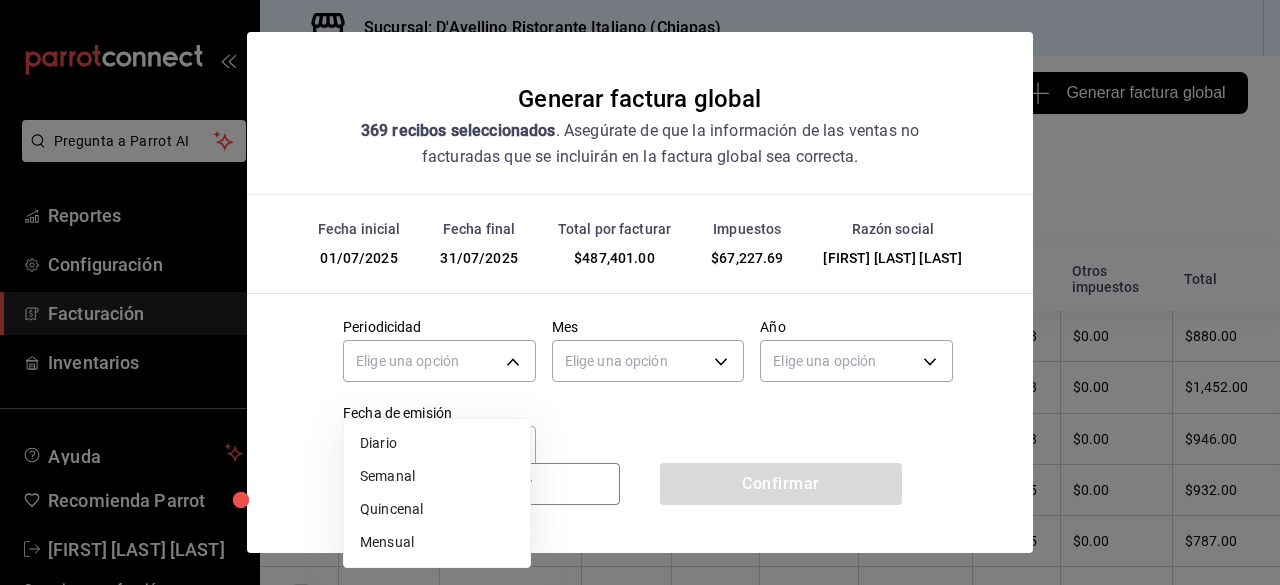 click on "Mensual" at bounding box center (437, 542) 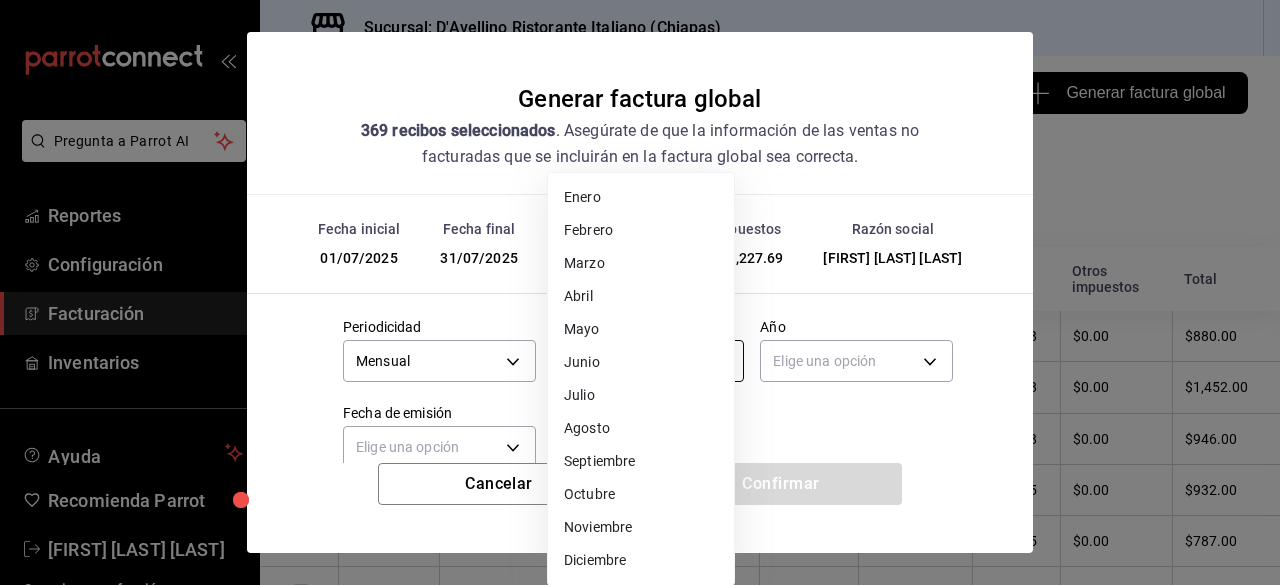 click on "Pregunta a Parrot AI Reportes   Configuración   Facturación   Inventarios   Ayuda Recomienda Parrot   [FIRST] [LAST] [LAST]   Sugerir nueva función   Sucursal: D'Avellino Ristorante Italiano ([CITY]) Regresar [NUMBER] Recibos seleccionados Generar factura global Generar factura global Selecciona las ordenes que tus clientes no facturaron para emitir tu factural global. Fecha [DATE] 1 / 7 / [DATE] - [DATE] 31 / 7 / [DATE] Hora inicio 00:00 Hora inicio Hora fin 23:59 Hora fin Razón social [NAME] [UUID] Formas de pago Tarjeta CARD Canal de venta Ver todas PARROT,UBER_EATS,RAPPI,DIDI_FOOD,ONLINE Marcas Ver todas [UUID] Ingresos totales $ 420,173.31 Descuentos totales $ 214.00 IVA Total $ 67,227.69 Otros impuestos total $ 0.00 Total por facturar $ 487,401.00 Recibos Quita la selección a los recibos que no quieras incluir. Recuerda que sólo puedes generar facturas globales de hasta 1,000 recibos cada una. Fecha # de recibo IVA" at bounding box center [640, 292] 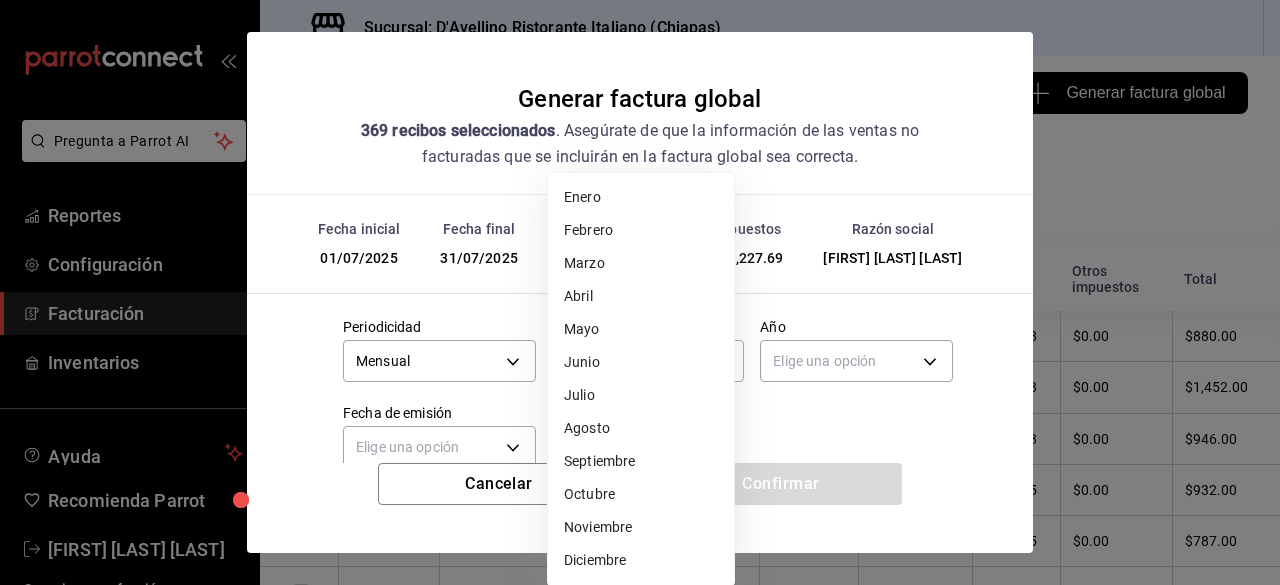 click on "Julio" at bounding box center (641, 395) 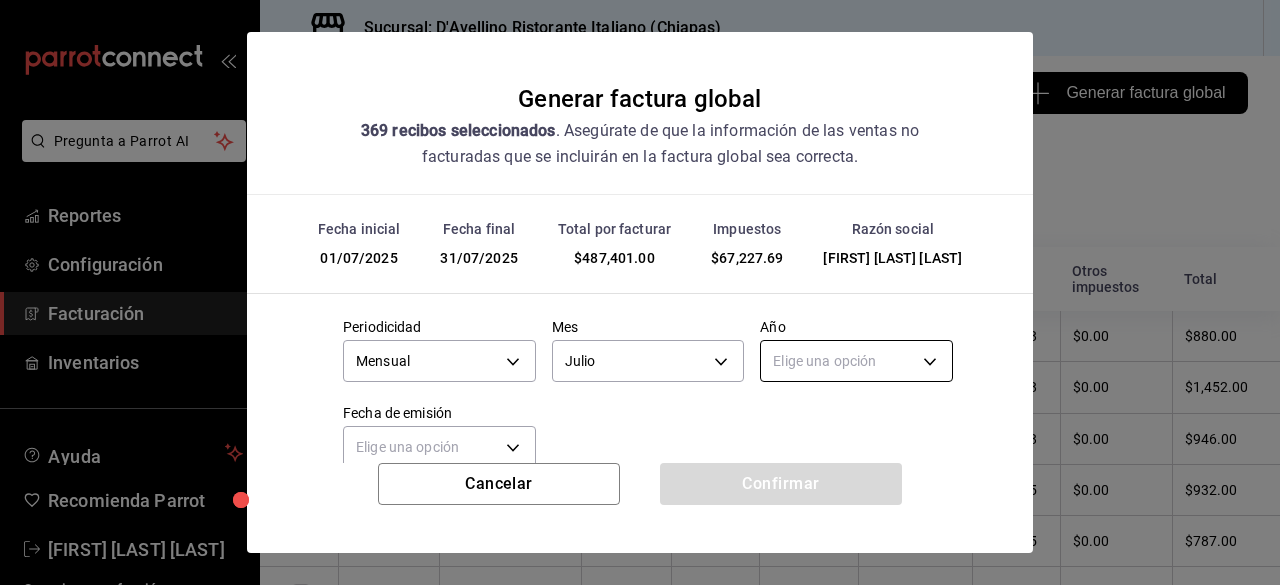 click on "Pregunta a Parrot AI Reportes   Configuración   Facturación   Inventarios   Ayuda Recomienda Parrot   [FIRST] [LAST] [LAST]   Sugerir nueva función   Sucursal: D'Avellino Ristorante Italiano ([CITY]) Regresar [NUMBER] Recibos seleccionados Generar factura global Generar factura global Selecciona las ordenes que tus clientes no facturaron para emitir tu factural global. Fecha [DATE] 1 / 7 / [DATE] - [DATE] 31 / 7 / [DATE] Hora inicio 00:00 Hora inicio Hora fin 23:59 Hora fin Razón social [NAME] [UUID] Formas de pago Tarjeta CARD Canal de venta Ver todas PARROT,UBER_EATS,RAPPI,DIDI_FOOD,ONLINE Marcas Ver todas [UUID] Ingresos totales $ 420,173.31 Descuentos totales $ 214.00 IVA Total $ 67,227.69 Otros impuestos total $ 0.00 Total por facturar $ 487,401.00 Recibos Quita la selección a los recibos que no quieras incluir. Recuerda que sólo puedes generar facturas globales de hasta 1,000 recibos cada una. Fecha # de recibo IVA" at bounding box center [640, 292] 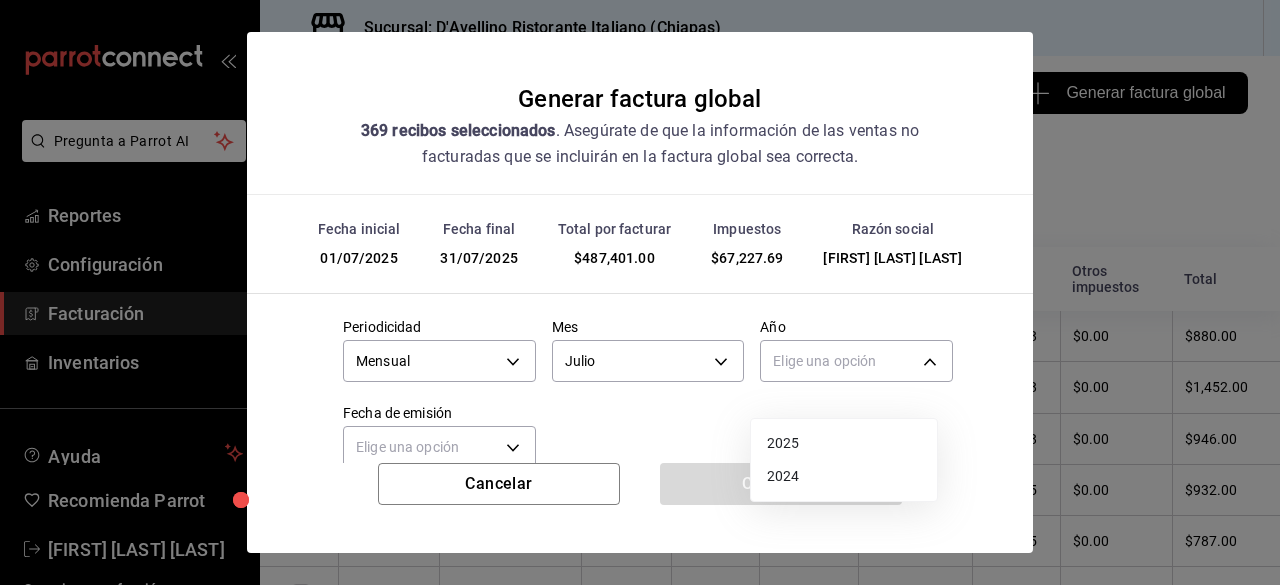 click on "2025" at bounding box center (844, 443) 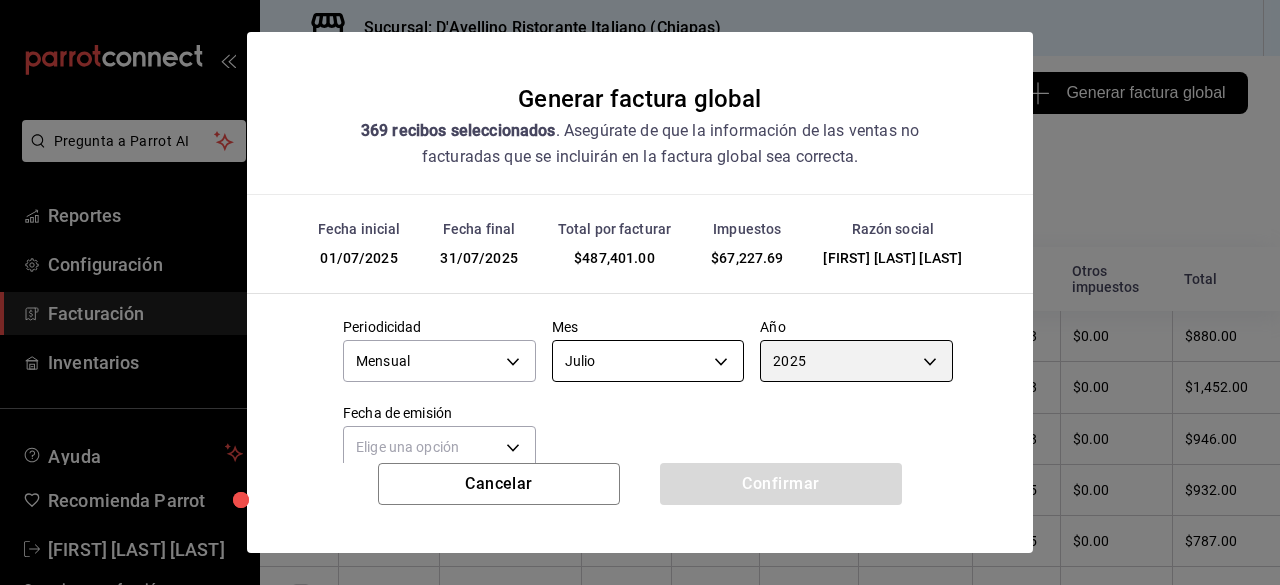 scroll, scrollTop: 75, scrollLeft: 0, axis: vertical 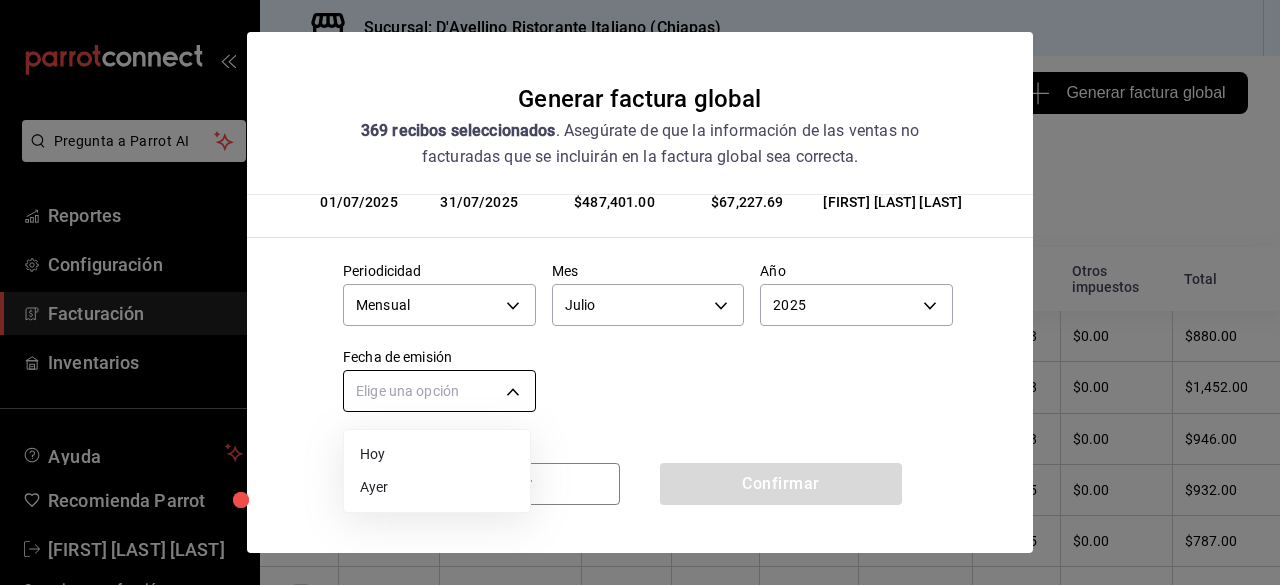 click on "Pregunta a Parrot AI Reportes   Configuración   Facturación   Inventarios   Ayuda Recomienda Parrot   [FIRST] [LAST] [LAST]   Sugerir nueva función   Sucursal: D'Avellino Ristorante Italiano ([CITY]) Regresar [NUMBER] Recibos seleccionados Generar factura global Generar factura global Selecciona las ordenes que tus clientes no facturaron para emitir tu factural global. Fecha [DATE] 1 / 7 / [DATE] - [DATE] 31 / 7 / [DATE] Hora inicio 00:00 Hora inicio Hora fin 23:59 Hora fin Razón social [NAME] [UUID] Formas de pago Tarjeta CARD Canal de venta Ver todas PARROT,UBER_EATS,RAPPI,DIDI_FOOD,ONLINE Marcas Ver todas [UUID] Ingresos totales $ 420,173.31 Descuentos totales $ 214.00 IVA Total $ 67,227.69 Otros impuestos total $ 0.00 Total por facturar $ 487,401.00 Recibos Quita la selección a los recibos que no quieras incluir. Recuerda que sólo puedes generar facturas globales de hasta 1,000 recibos cada una. Fecha # de recibo IVA" at bounding box center [640, 292] 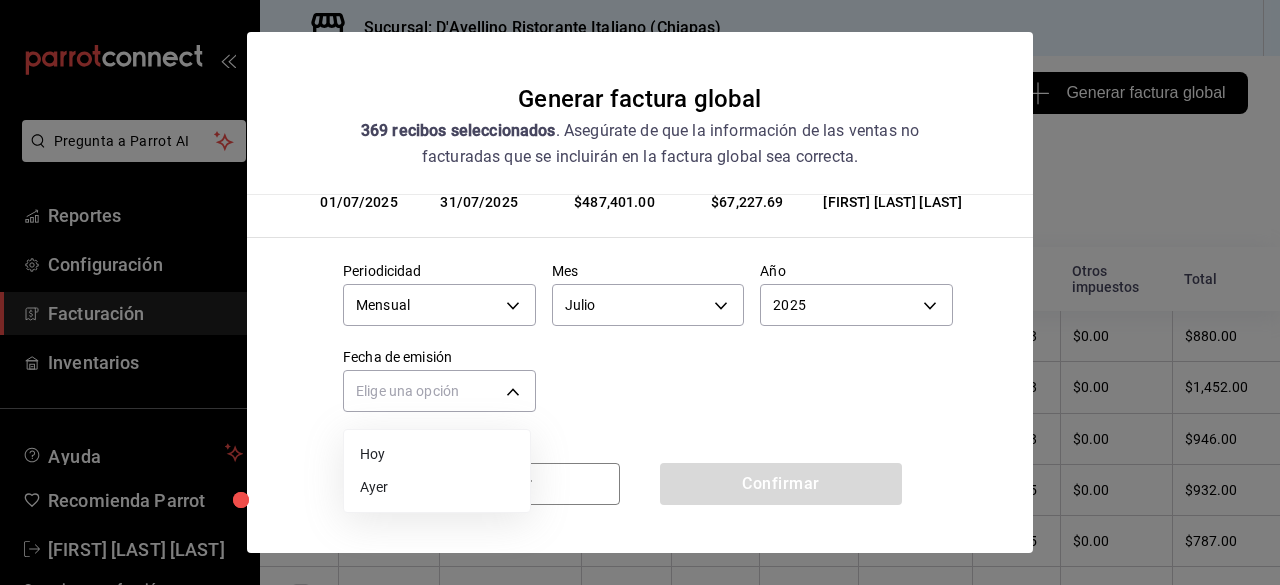 click on "Ayer" at bounding box center [437, 487] 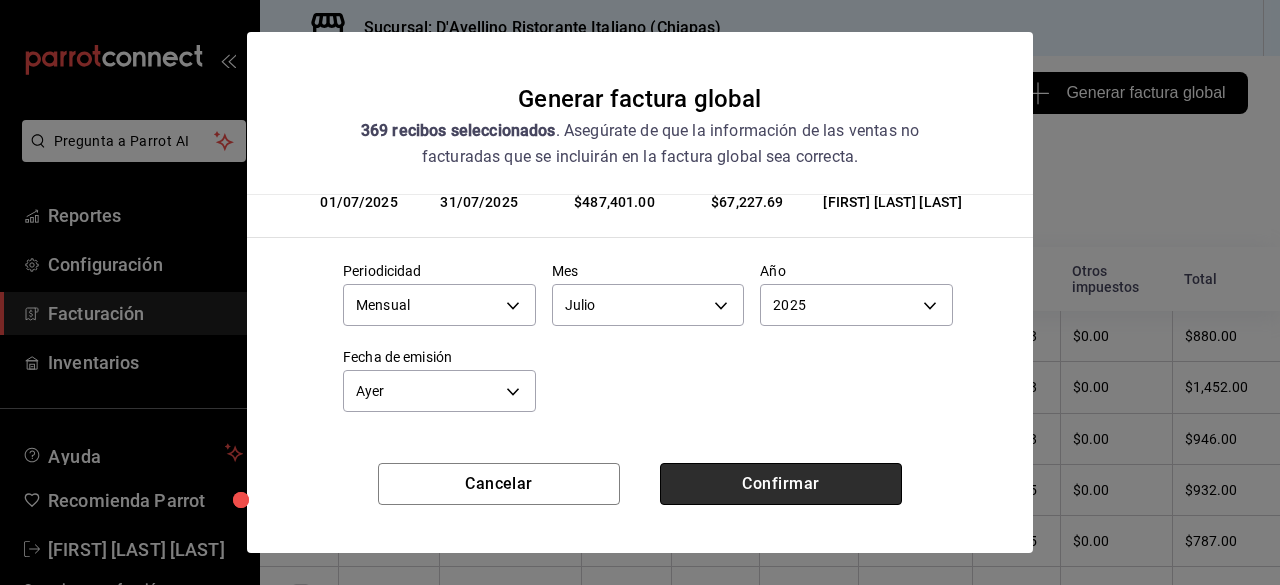 click on "Confirmar" at bounding box center (781, 484) 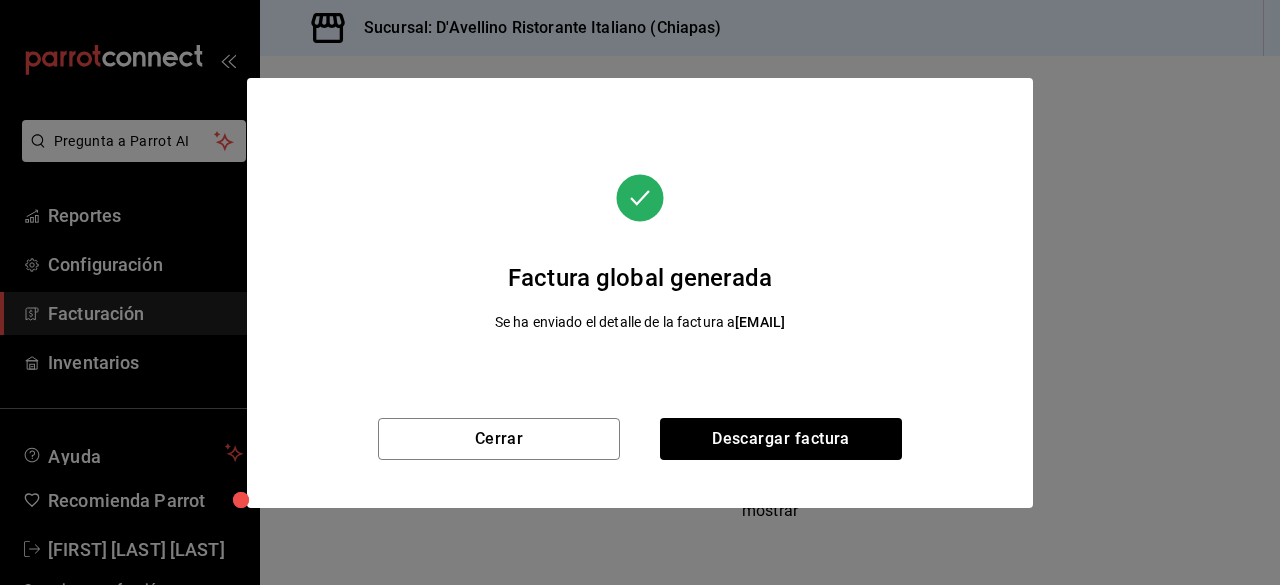 scroll, scrollTop: 448, scrollLeft: 0, axis: vertical 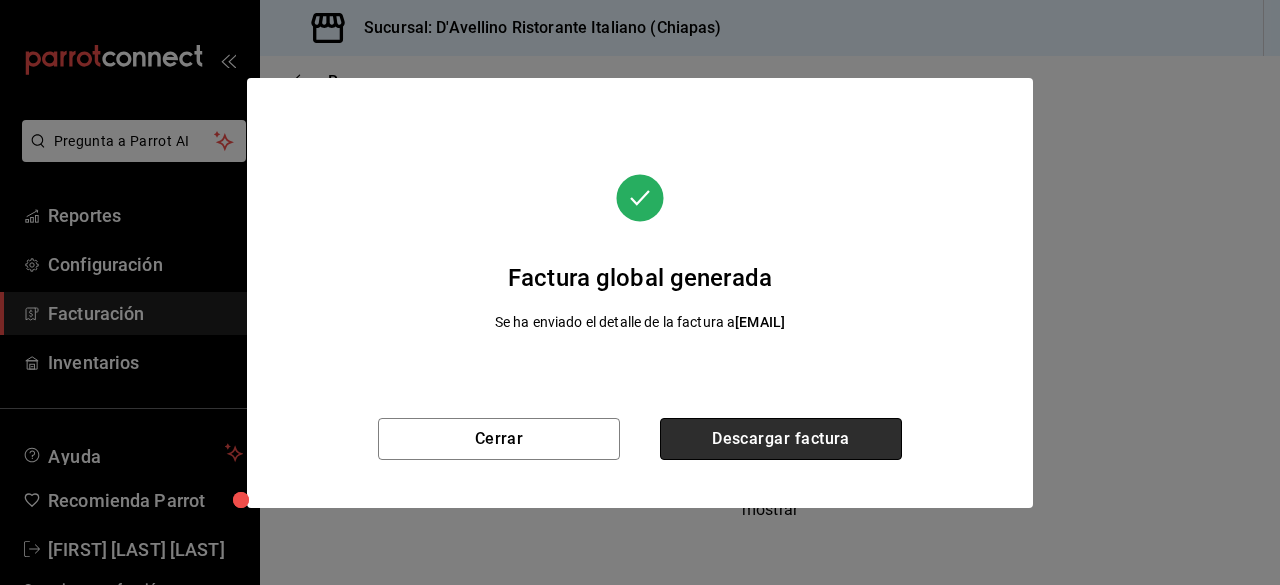 click on "Descargar factura" at bounding box center [781, 439] 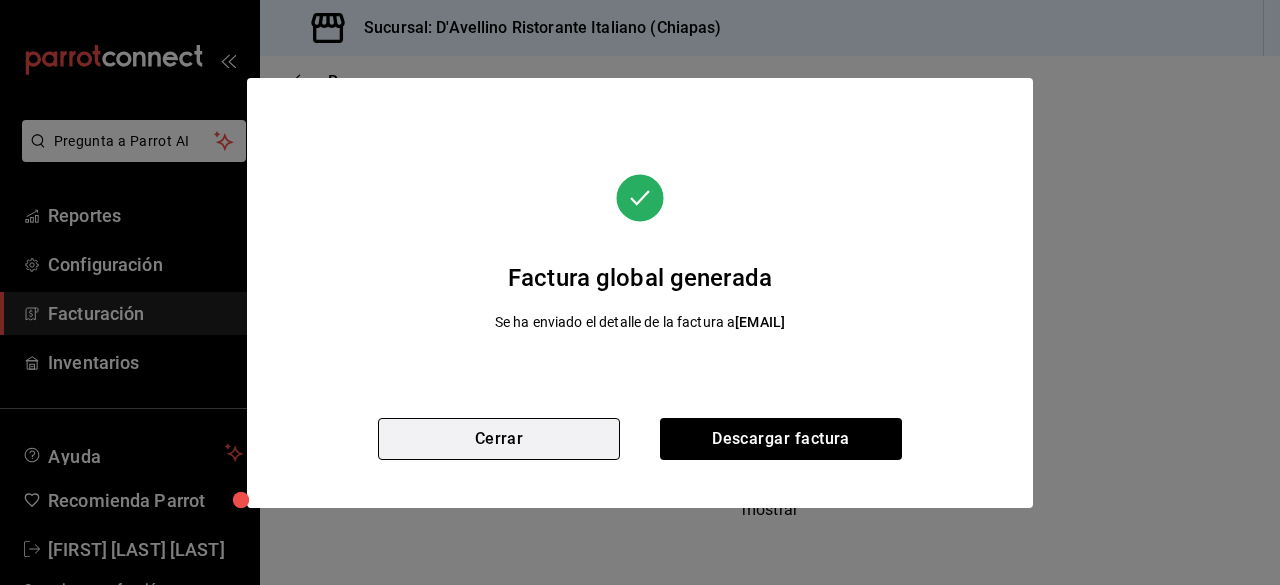 click on "Cerrar" at bounding box center [499, 439] 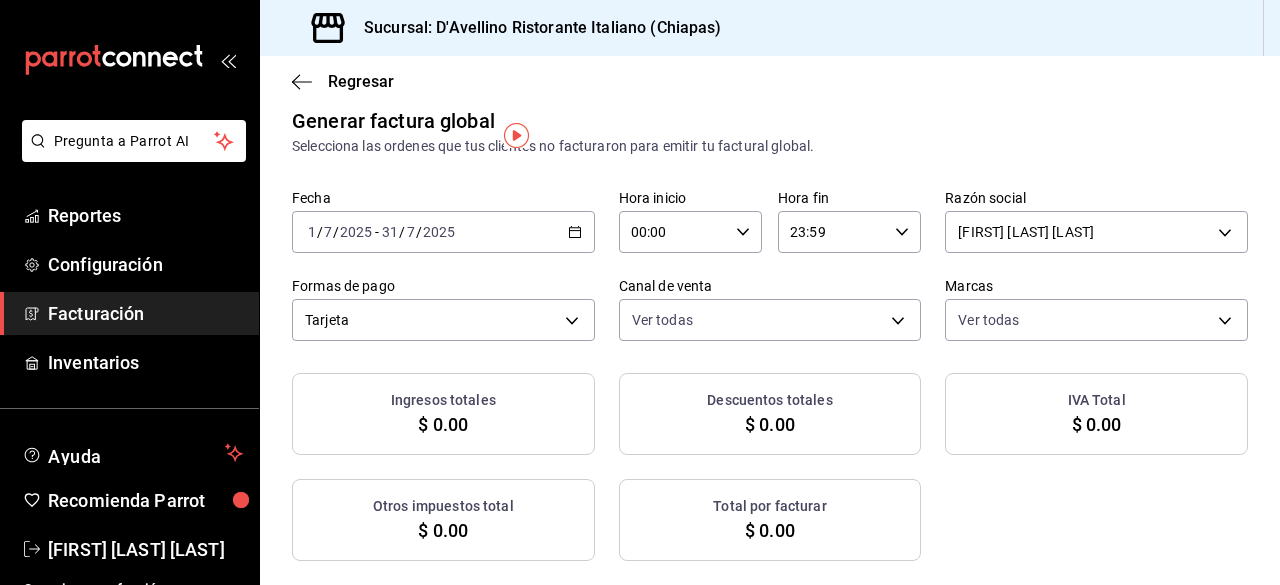 scroll, scrollTop: 0, scrollLeft: 0, axis: both 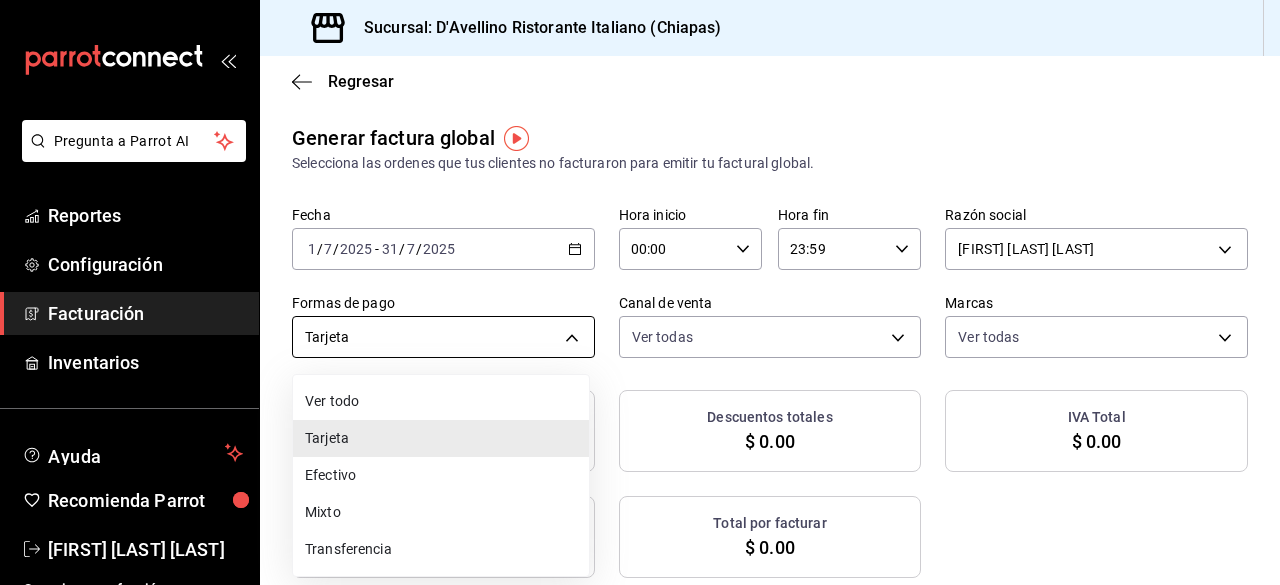click on "Pregunta a Parrot AI Reportes   Configuración   Facturación   Inventarios   Ayuda Recomienda Parrot   [FIRST] [LAST]   Sugerir nueva función   Sucursal: D'Avellino Ristorante Italiano ([STATE]) Regresar Generar factura global Selecciona las ordenes que tus clientes no facturaron para emitir tu factural global. Fecha 2025-07-01 1 / 7 / 2025 - 2025-07-31 31 / 7 / 2025 Hora inicio 00:00 Hora inicio Hora fin 23:59 Hora fin Razón social [FIRST] [LAST] [LAST] [UUID] Formas de pago Tarjeta CARD Canal de venta Ver todas PARROT,UBER_EATS,RAPPI,DIDI_FOOD,ONLINE Marcas Ver todas [UUID] Ingresos totales $ 0.00 Descuentos totales $ 0.00 IVA Total $ 0.00 Otros impuestos total $ 0.00 Total por facturar $ 0.00 No hay información que mostrar Pregunta a Parrot AI Reportes   Configuración   Facturación   Inventarios   Ayuda Recomienda Parrot   [FIRST] [LAST]   Sugerir nueva función   GANA 1 MES GRATIS EN TU SUSCRIPCIÓN AQUÍ Ir a video" at bounding box center (640, 292) 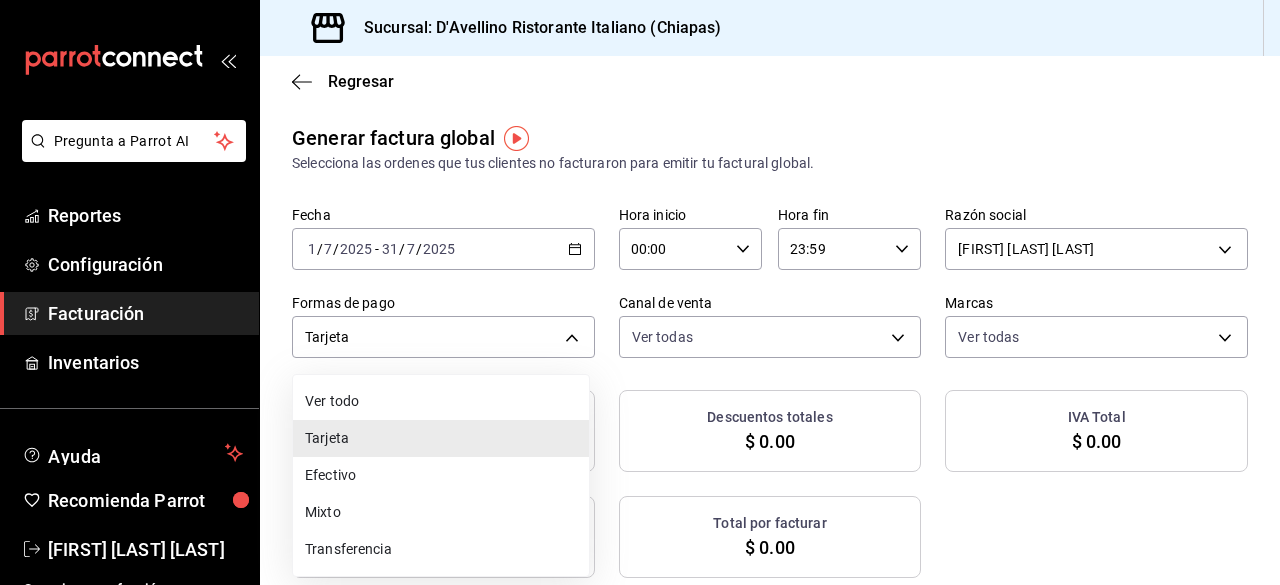 click on "Mixto" at bounding box center [441, 512] 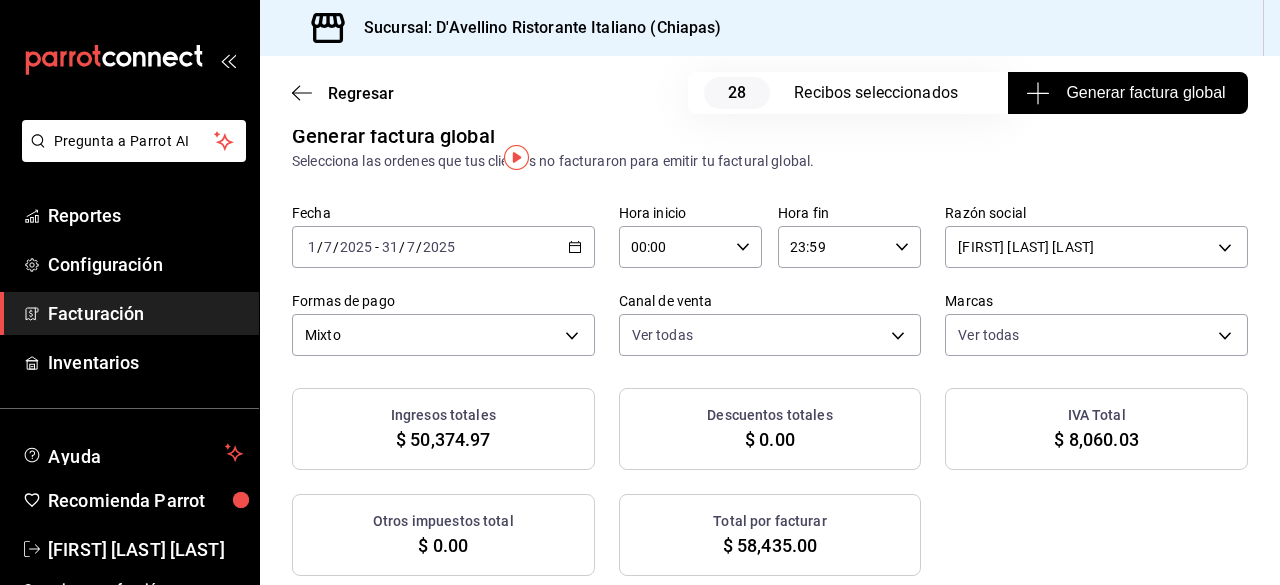 scroll, scrollTop: 0, scrollLeft: 0, axis: both 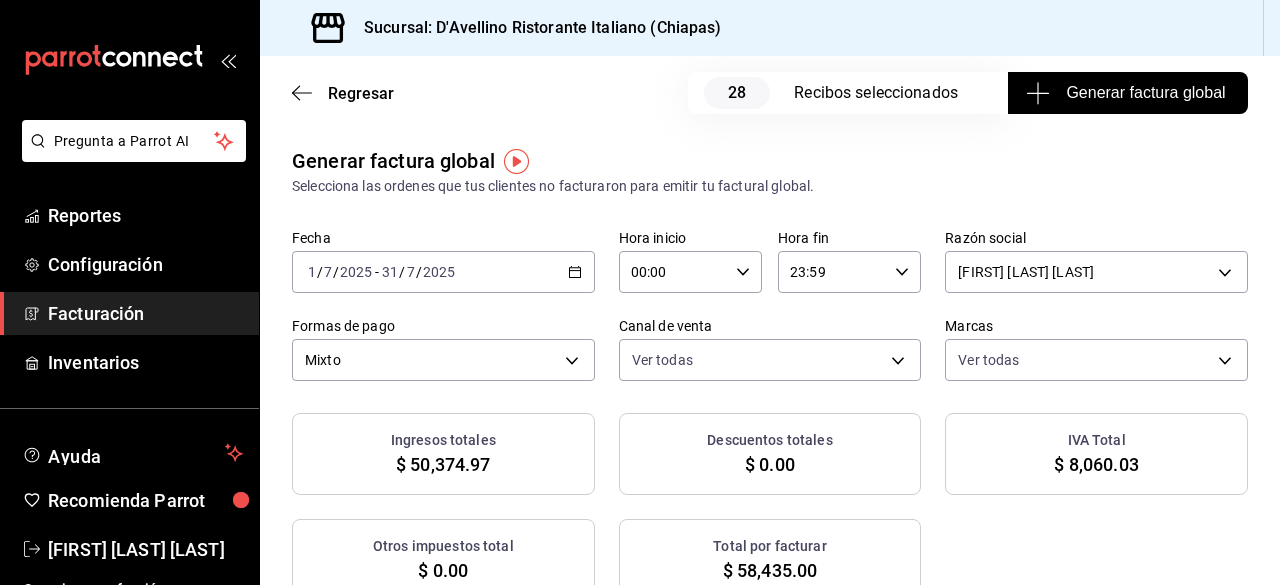 click on "Generar factura global" at bounding box center (1127, 93) 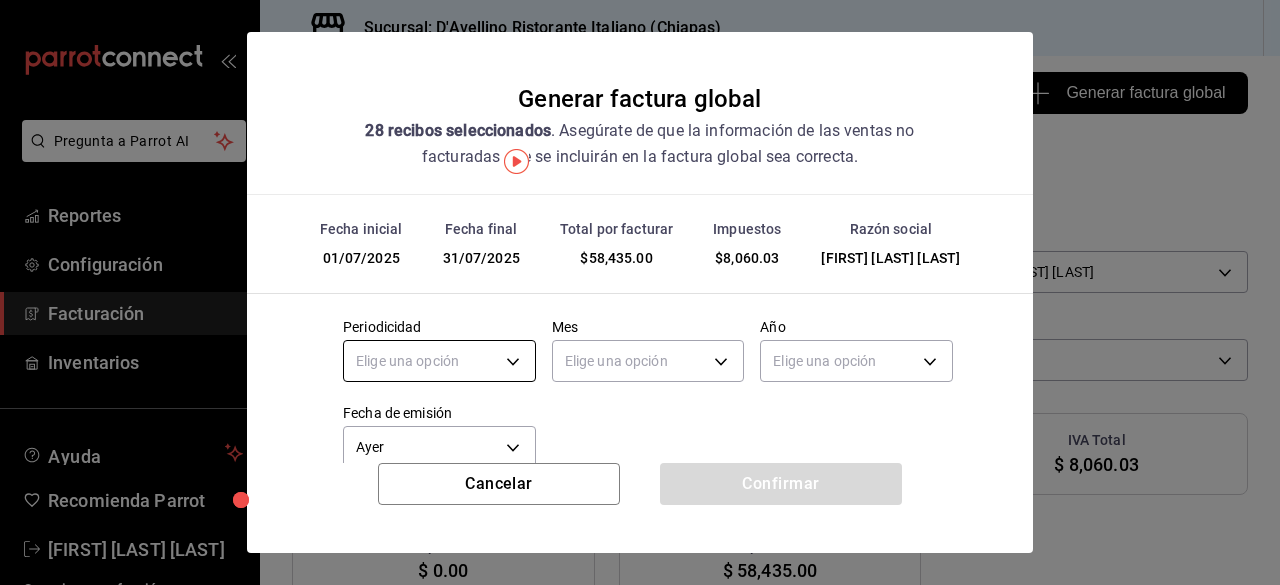 click on "Pregunta a Parrot AI Reportes   Configuración   Facturación   Inventarios   Ayuda Recomienda Parrot   [FIRST] [LAST]   Sugerir nueva función   Sucursal: D'Avellino Ristorante Italiano ([STATE]) Regresar 28 Recibos seleccionados Generar factura global Generar factura global Selecciona las ordenes que tus clientes no facturaron para emitir tu factural global. Fecha 2025-07-01 1 / 7 / 2025 - 2025-07-31 31 / 7 / 2025 Hora inicio 00:00 Hora inicio Hora fin 23:59 Hora fin Razón social [FIRST] [LAST] [LAST] [UUID] Formas de pago Mixto MIXED Canal de venta Ver todas PARROT,UBER_EATS,RAPPI,DIDI_FOOD,ONLINE Marcas Ver todas [UUID] Ingresos totales $ 50,374.97 Descuentos totales $ 0.00 IVA Total $ 8,060.03 Otros impuestos total $ 0.00 Total por facturar $ 58,435.00 Recibos Quita la selección a los recibos que no quieras incluir. Recuerda que sólo puedes generar facturas globales de hasta 1,000 recibos cada una. Fecha # de recibo Tipo de pago" at bounding box center (640, 292) 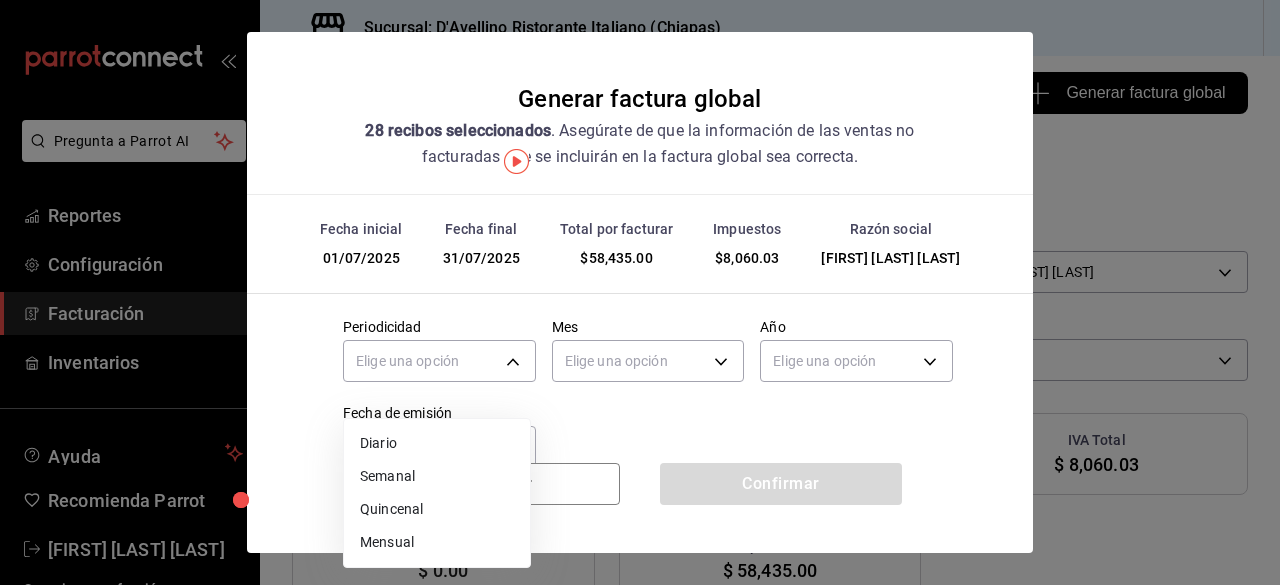 click on "Mensual" at bounding box center (437, 542) 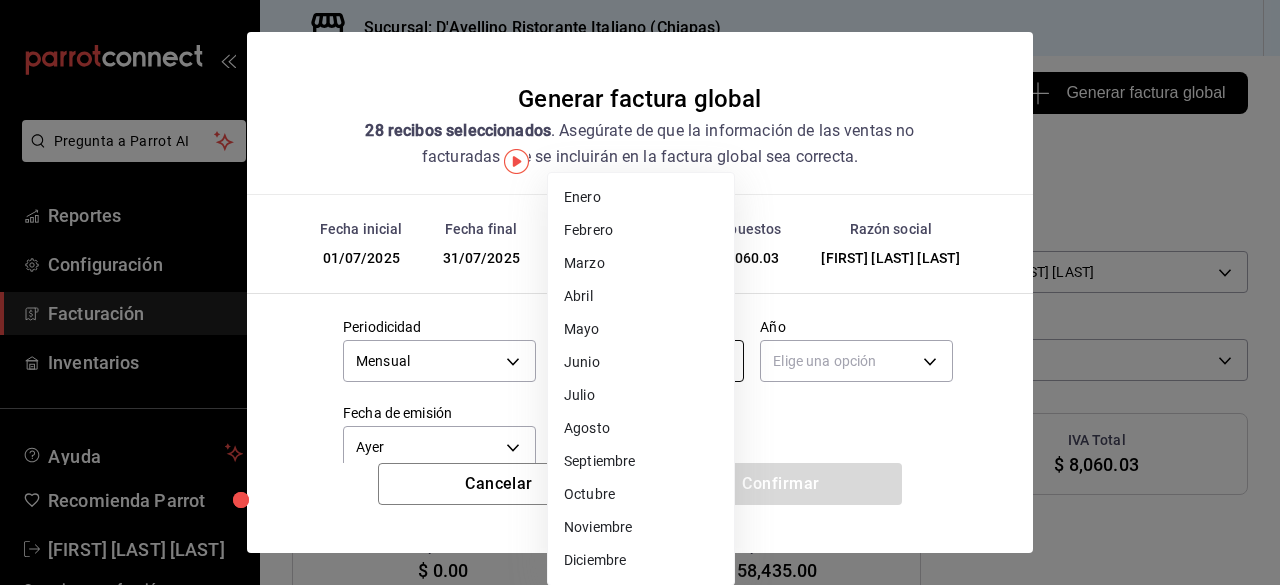 click on "Pregunta a Parrot AI Reportes   Configuración   Facturación   Inventarios   Ayuda Recomienda Parrot   [FIRST] [LAST]   Sugerir nueva función   Sucursal: D'Avellino Ristorante Italiano ([STATE]) Regresar 28 Recibos seleccionados Generar factura global Generar factura global Selecciona las ordenes que tus clientes no facturaron para emitir tu factural global. Fecha 2025-07-01 1 / 7 / 2025 - 2025-07-31 31 / 7 / 2025 Hora inicio 00:00 Hora inicio Hora fin 23:59 Hora fin Razón social [FIRST] [LAST] [LAST] [UUID] Formas de pago Mixto MIXED Canal de venta Ver todas PARROT,UBER_EATS,RAPPI,DIDI_FOOD,ONLINE Marcas Ver todas [UUID] Ingresos totales $ 50,374.97 Descuentos totales $ 0.00 IVA Total $ 8,060.03 Otros impuestos total $ 0.00 Total por facturar $ 58,435.00 Recibos Quita la selección a los recibos que no quieras incluir. Recuerda que sólo puedes generar facturas globales de hasta 1,000 recibos cada una. Fecha # de recibo Tipo de pago" at bounding box center [640, 292] 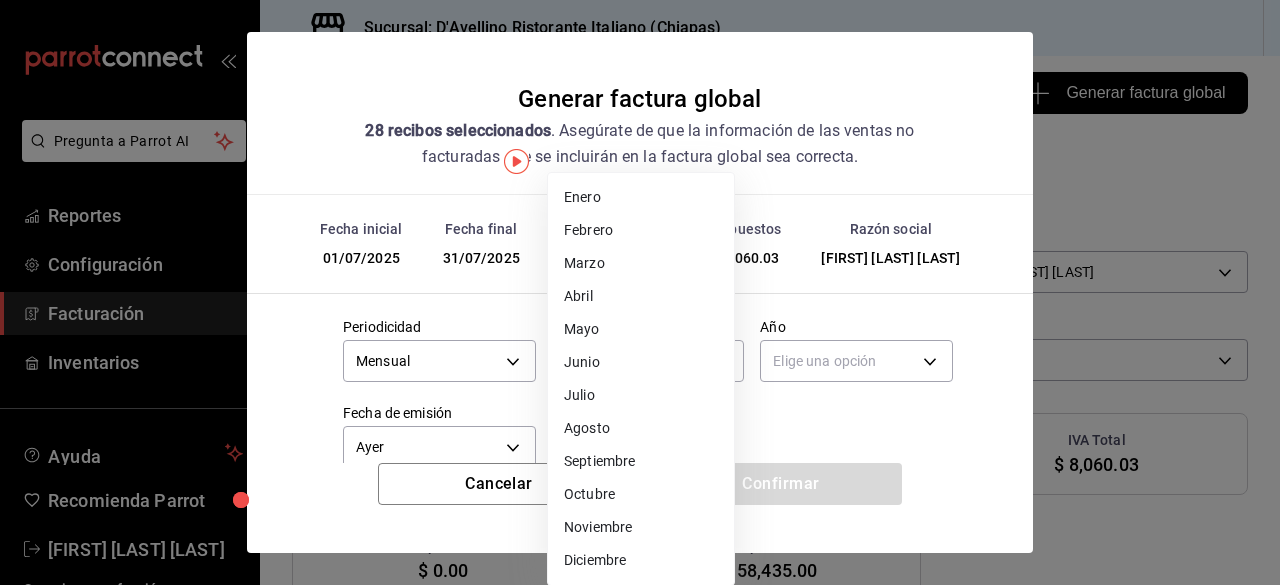 click on "Julio" at bounding box center (641, 395) 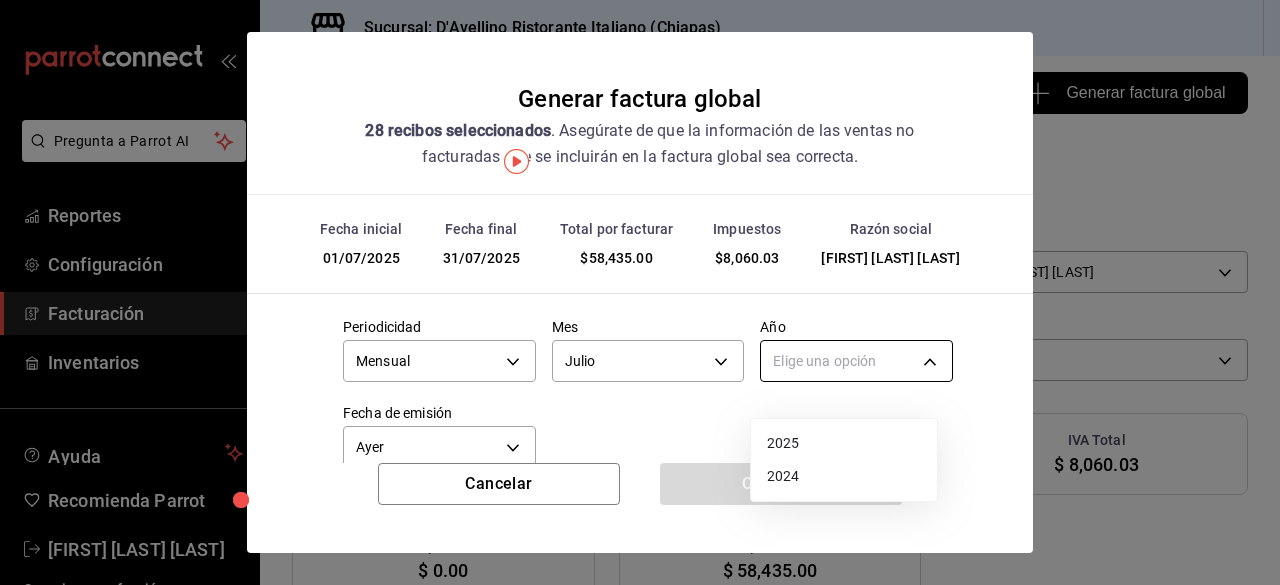 click on "Pregunta a Parrot AI Reportes   Configuración   Facturación   Inventarios   Ayuda Recomienda Parrot   [FIRST] [LAST]   Sugerir nueva función   Sucursal: D'Avellino Ristorante Italiano ([STATE]) Regresar 28 Recibos seleccionados Generar factura global Generar factura global Selecciona las ordenes que tus clientes no facturaron para emitir tu factural global. Fecha 2025-07-01 1 / 7 / 2025 - 2025-07-31 31 / 7 / 2025 Hora inicio 00:00 Hora inicio Hora fin 23:59 Hora fin Razón social [FIRST] [LAST] [LAST] [UUID] Formas de pago Mixto MIXED Canal de venta Ver todas PARROT,UBER_EATS,RAPPI,DIDI_FOOD,ONLINE Marcas Ver todas [UUID] Ingresos totales $ 50,374.97 Descuentos totales $ 0.00 IVA Total $ 8,060.03 Otros impuestos total $ 0.00 Total por facturar $ 58,435.00 Recibos Quita la selección a los recibos que no quieras incluir. Recuerda que sólo puedes generar facturas globales de hasta 1,000 recibos cada una. Fecha # de recibo Tipo de pago" at bounding box center [640, 292] 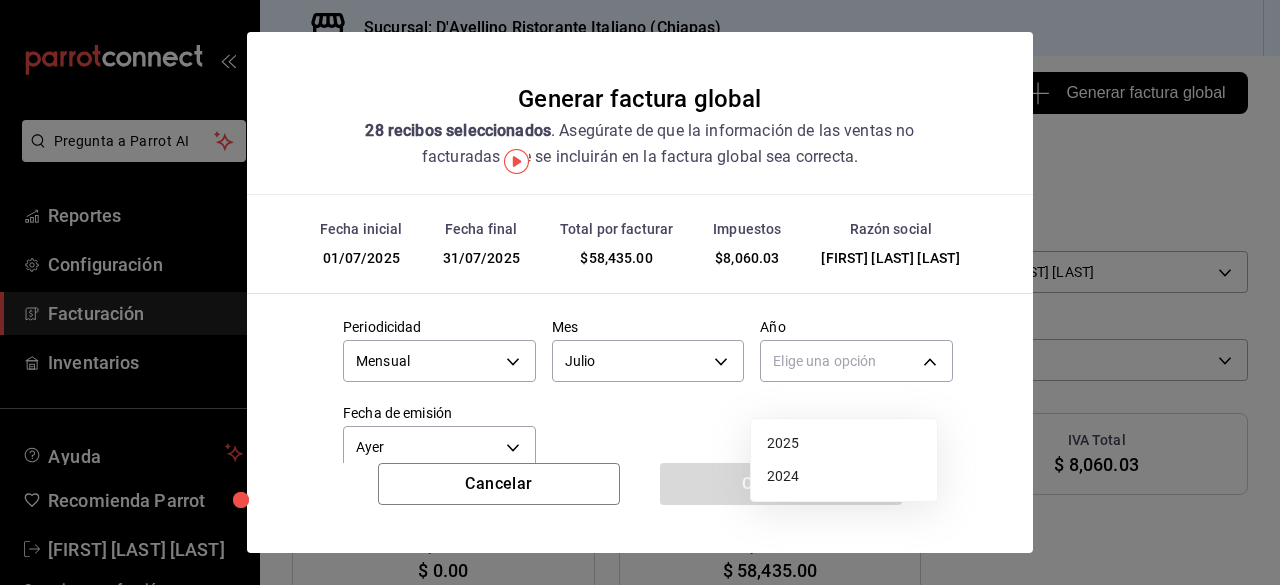 click on "2025" at bounding box center [844, 443] 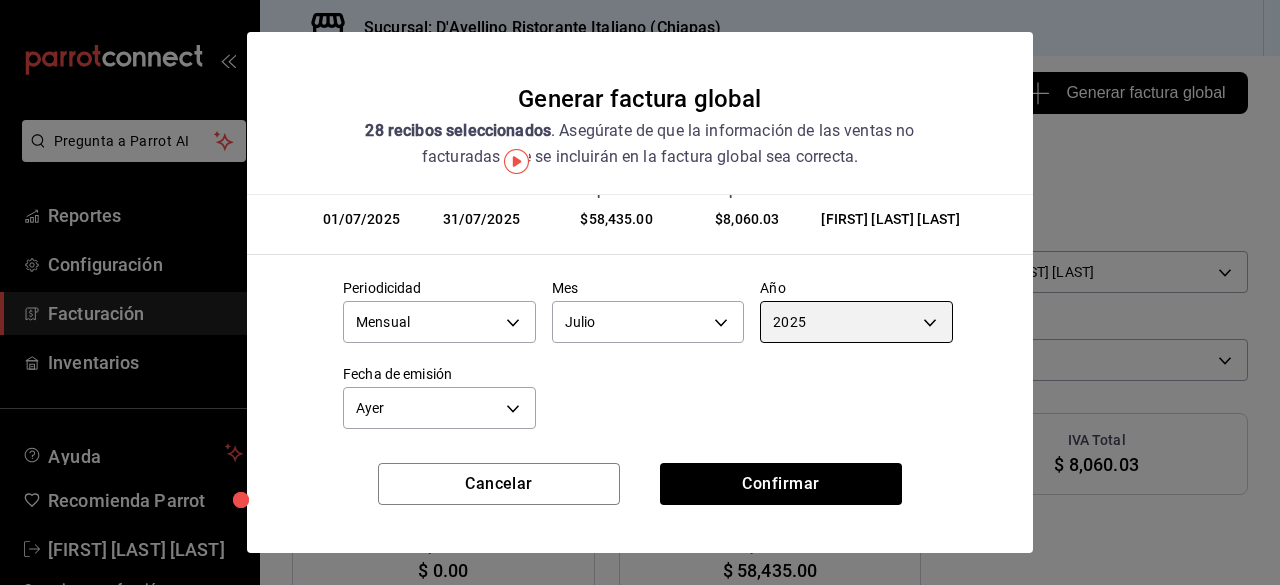 scroll, scrollTop: 75, scrollLeft: 0, axis: vertical 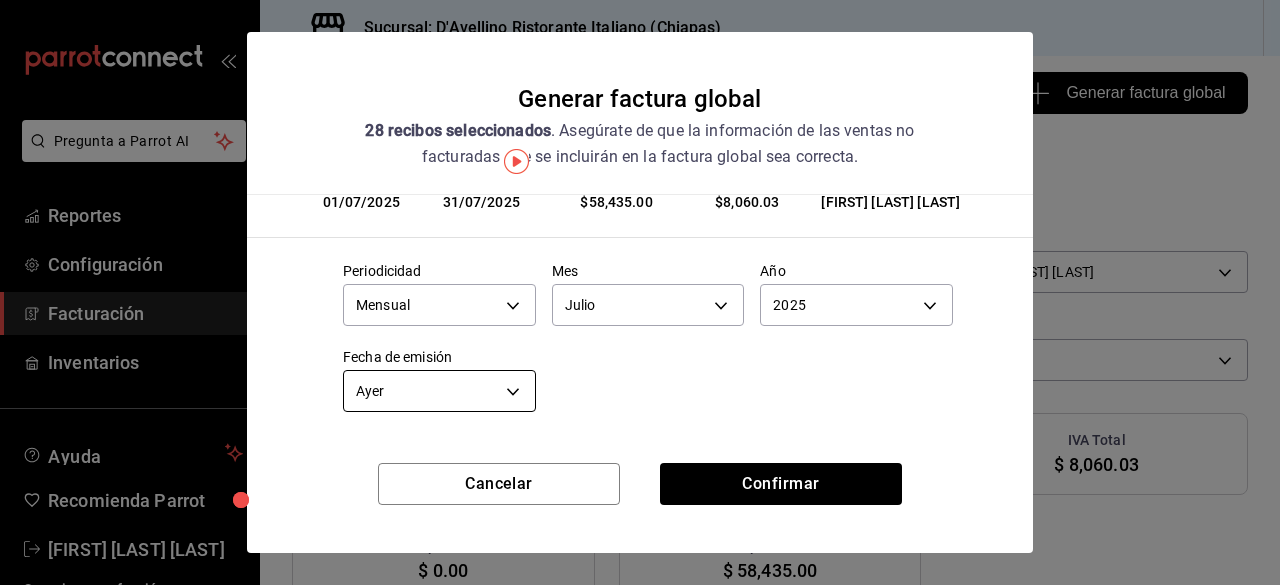 click on "Pregunta a Parrot AI Reportes   Configuración   Facturación   Inventarios   Ayuda Recomienda Parrot   [FIRST] [LAST]   Sugerir nueva función   Sucursal: D'Avellino Ristorante Italiano ([STATE]) Regresar 28 Recibos seleccionados Generar factura global Generar factura global Selecciona las ordenes que tus clientes no facturaron para emitir tu factural global. Fecha 2025-07-01 1 / 7 / 2025 - 2025-07-31 31 / 7 / 2025 Hora inicio 00:00 Hora inicio Hora fin 23:59 Hora fin Razón social [FIRST] [LAST] [LAST] [UUID] Formas de pago Mixto MIXED Canal de venta Ver todas PARROT,UBER_EATS,RAPPI,DIDI_FOOD,ONLINE Marcas Ver todas [UUID] Ingresos totales $ 50,374.97 Descuentos totales $ 0.00 IVA Total $ 8,060.03 Otros impuestos total $ 0.00 Total por facturar $ 58,435.00 Recibos Quita la selección a los recibos que no quieras incluir. Recuerda que sólo puedes generar facturas globales de hasta 1,000 recibos cada una. Fecha # de recibo Tipo de pago" at bounding box center (640, 292) 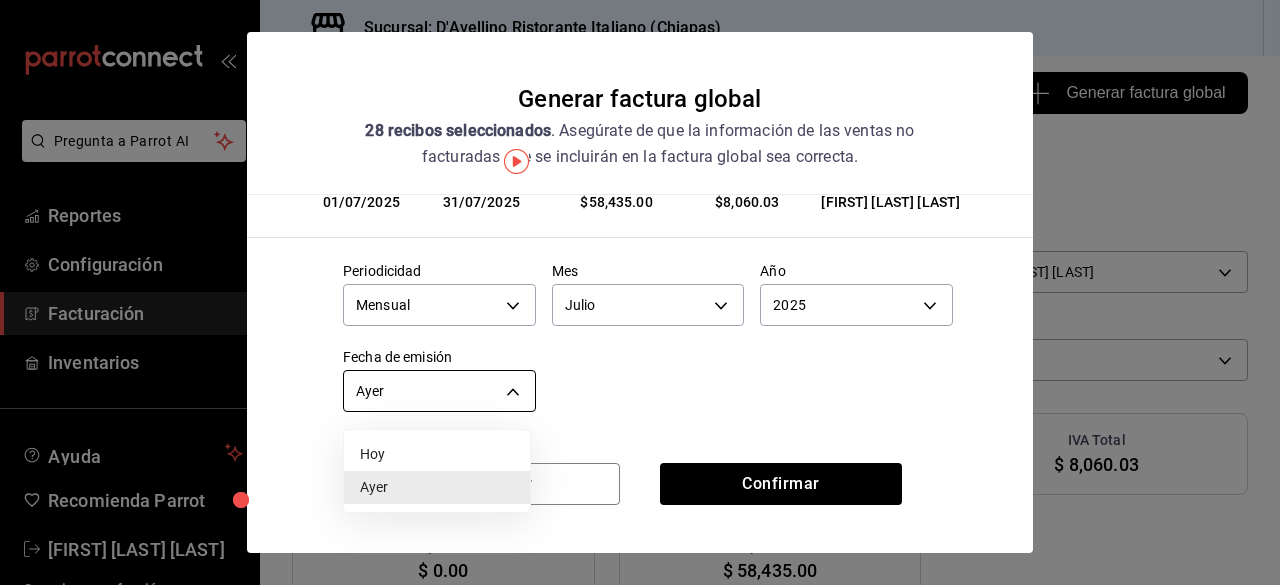 click at bounding box center (640, 292) 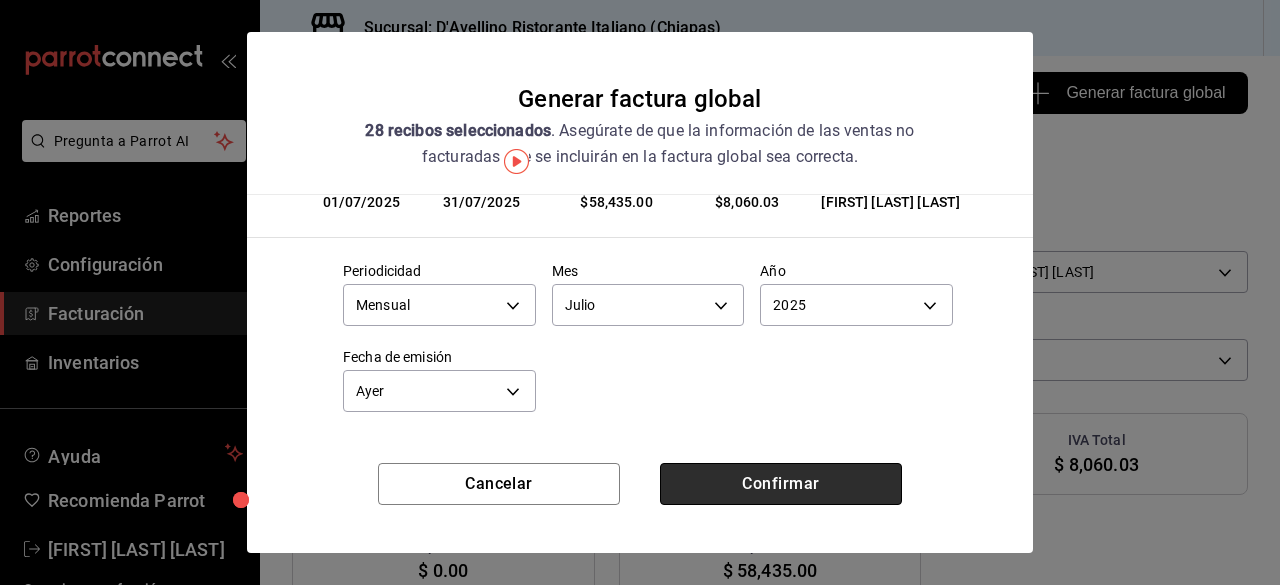 click on "Confirmar" at bounding box center (781, 484) 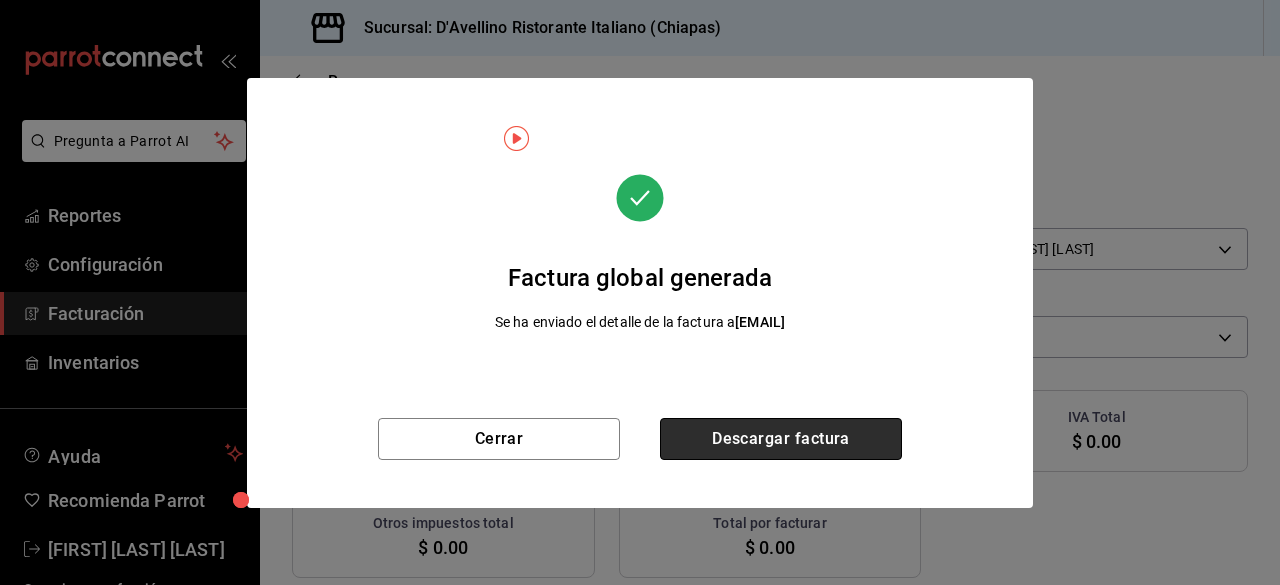 click on "Descargar factura" at bounding box center [781, 439] 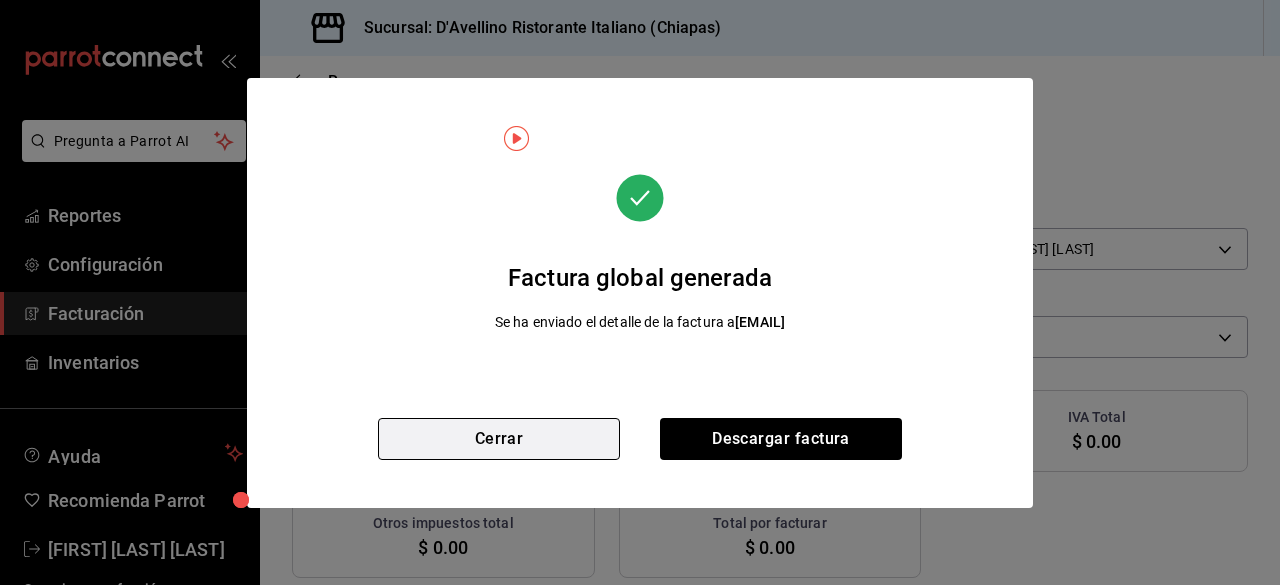click on "Cerrar" at bounding box center [499, 439] 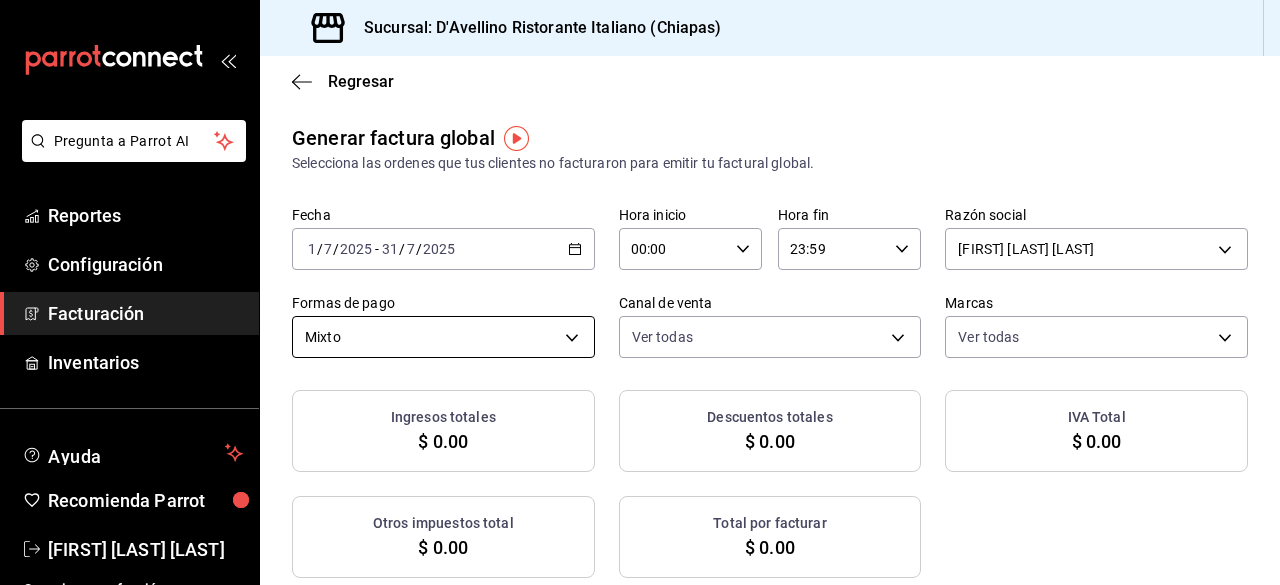 click on "Pregunta a Parrot AI Reportes   Configuración   Facturación   Inventarios   Ayuda Recomienda Parrot   [FIRST] [LAST]   Sugerir nueva función   Sucursal: D'Avellino Ristorante Italiano ([STATE]) Regresar Generar factura global Selecciona las ordenes que tus clientes no facturaron para emitir tu factural global. Fecha 2025-07-01 1 / 7 / 2025 - 2025-07-31 31 / 7 / 2025 Hora inicio 00:00 Hora inicio Hora fin 23:59 Hora fin Razón social [FIRST] [LAST] [LAST] [UUID] Formas de pago Mixto MIXED Canal de venta Ver todas PARROT,UBER_EATS,RAPPI,DIDI_FOOD,ONLINE Marcas Ver todas [UUID] Ingresos totales $ 0.00 Descuentos totales $ 0.00 IVA Total $ 0.00 Otros impuestos total $ 0.00 Total por facturar $ 0.00 No hay información que mostrar Pregunta a Parrot AI Reportes   Configuración   Facturación   Inventarios   Ayuda Recomienda Parrot   [FIRST] [LAST]   Sugerir nueva función   GANA 1 MES GRATIS EN TU SUSCRIPCIÓN AQUÍ Ir a video" at bounding box center [640, 292] 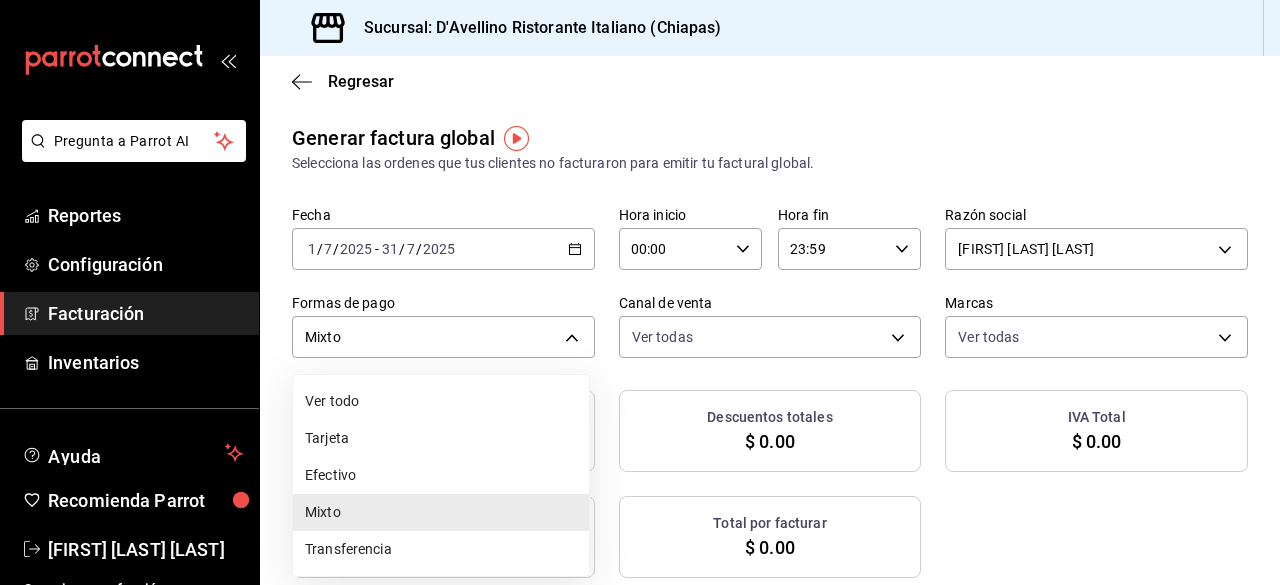 click on "Efectivo" at bounding box center (441, 475) 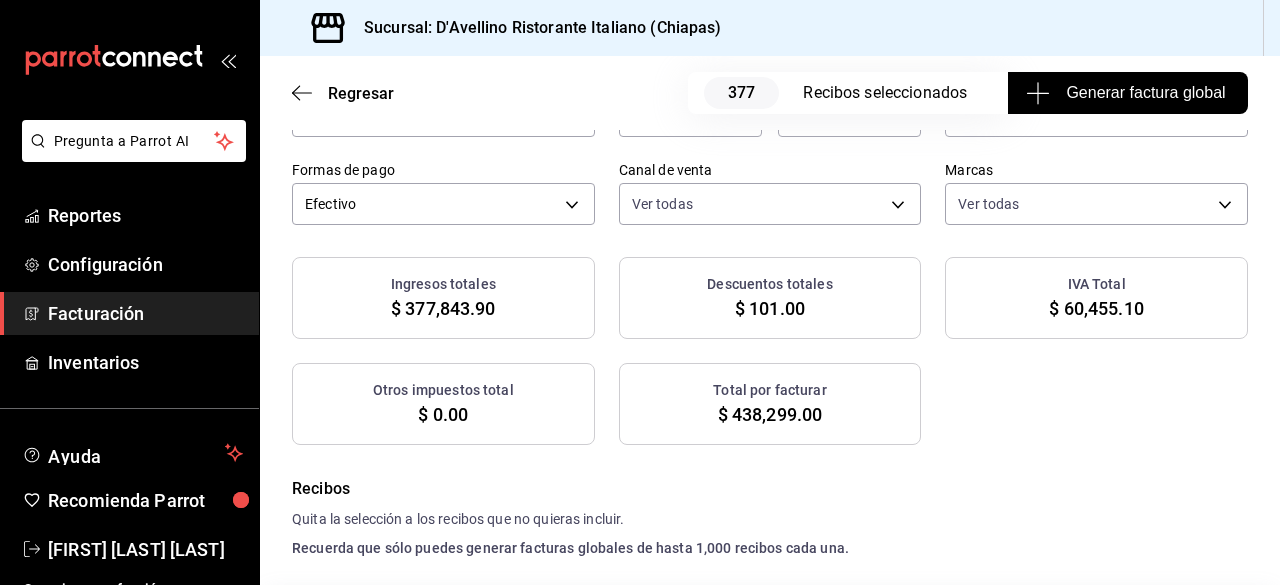 scroll, scrollTop: 200, scrollLeft: 0, axis: vertical 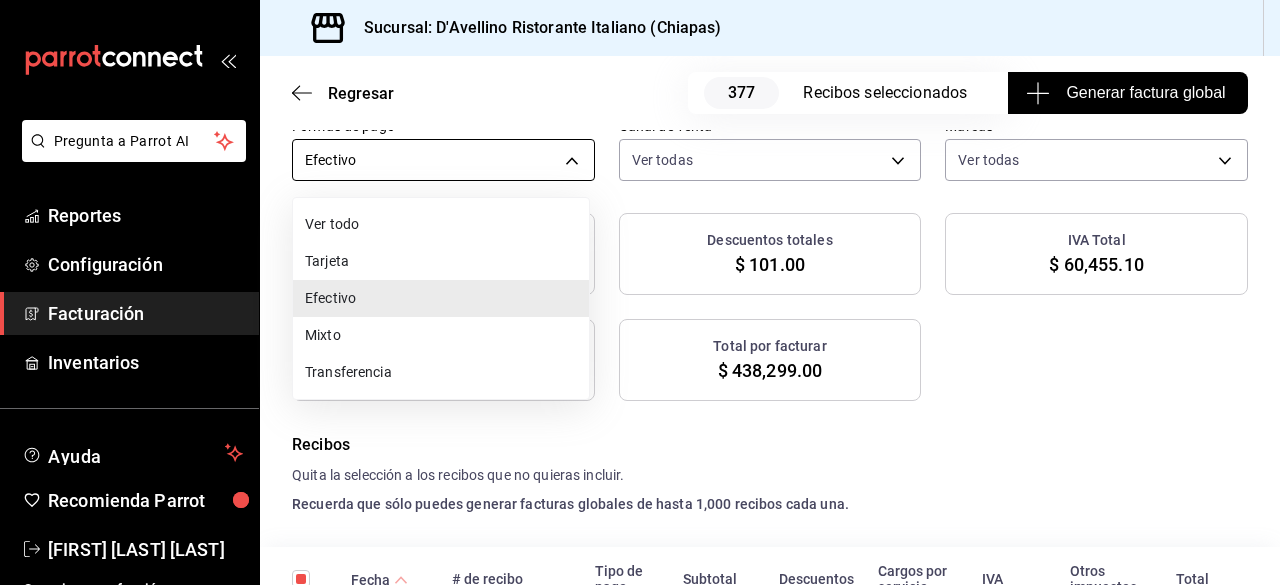 click on "Pregunta a Parrot AI Reportes   Configuración   Facturación   Inventarios   Ayuda Recomienda Parrot   [FIRST] [LAST]   Sugerir nueva función   Sucursal: D'Avellino Ristorante Italiano ([STATE]) Regresar 377 Recibos seleccionados Generar factura global Generar factura global Selecciona las ordenes que tus clientes no facturaron para emitir tu factural global. Fecha 2025-07-01 1 / 7 / 2025 - 2025-07-31 31 / 7 / 2025 Hora inicio 00:00 Hora inicio Hora fin 23:59 Hora fin Razón social [FIRST] [LAST] [LAST] [UUID] Formas de pago Efectivo CASH Canal de venta Ver todas PARROT,UBER_EATS,RAPPI,DIDI_FOOD,ONLINE Marcas Ver todas [UUID] Ingresos totales $ 377,843.90 Descuentos totales $ 101.00 IVA Total $ 60,455.10 Otros impuestos total $ 0.00 Total por facturar $ 438,299.00 Recibos Quita la selección a los recibos que no quieras incluir. Recuerda que sólo puedes generar facturas globales de hasta 1,000 recibos cada una. Fecha # de recibo IVA" at bounding box center (640, 292) 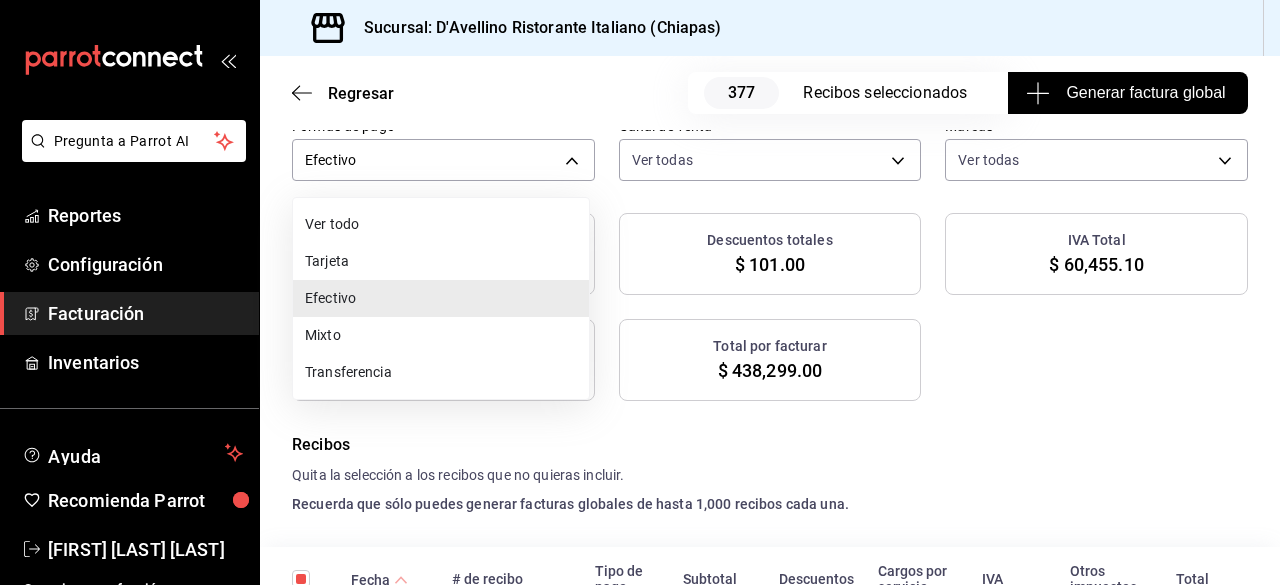 click on "Transferencia" at bounding box center [441, 372] 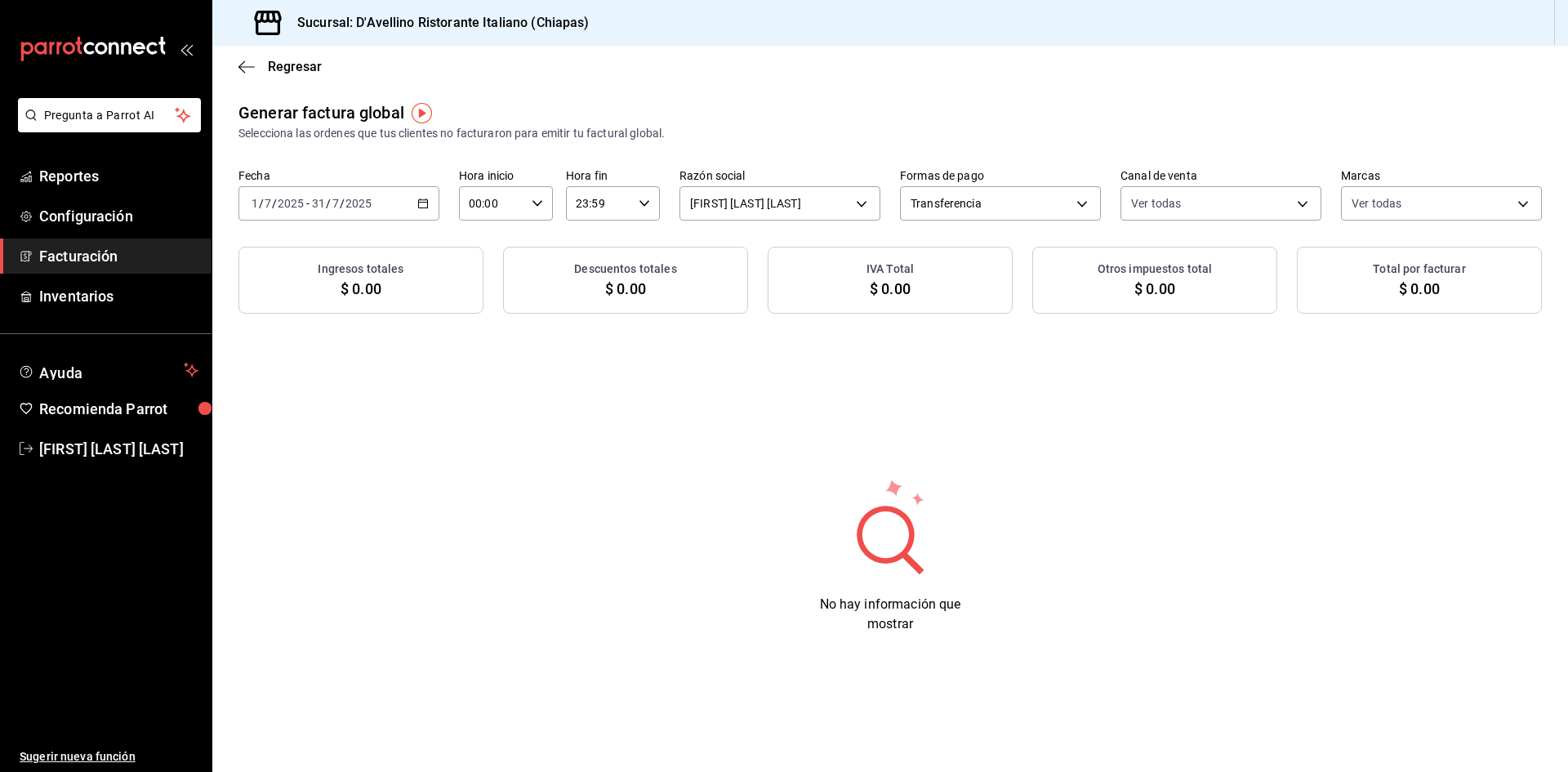 scroll, scrollTop: 0, scrollLeft: 0, axis: both 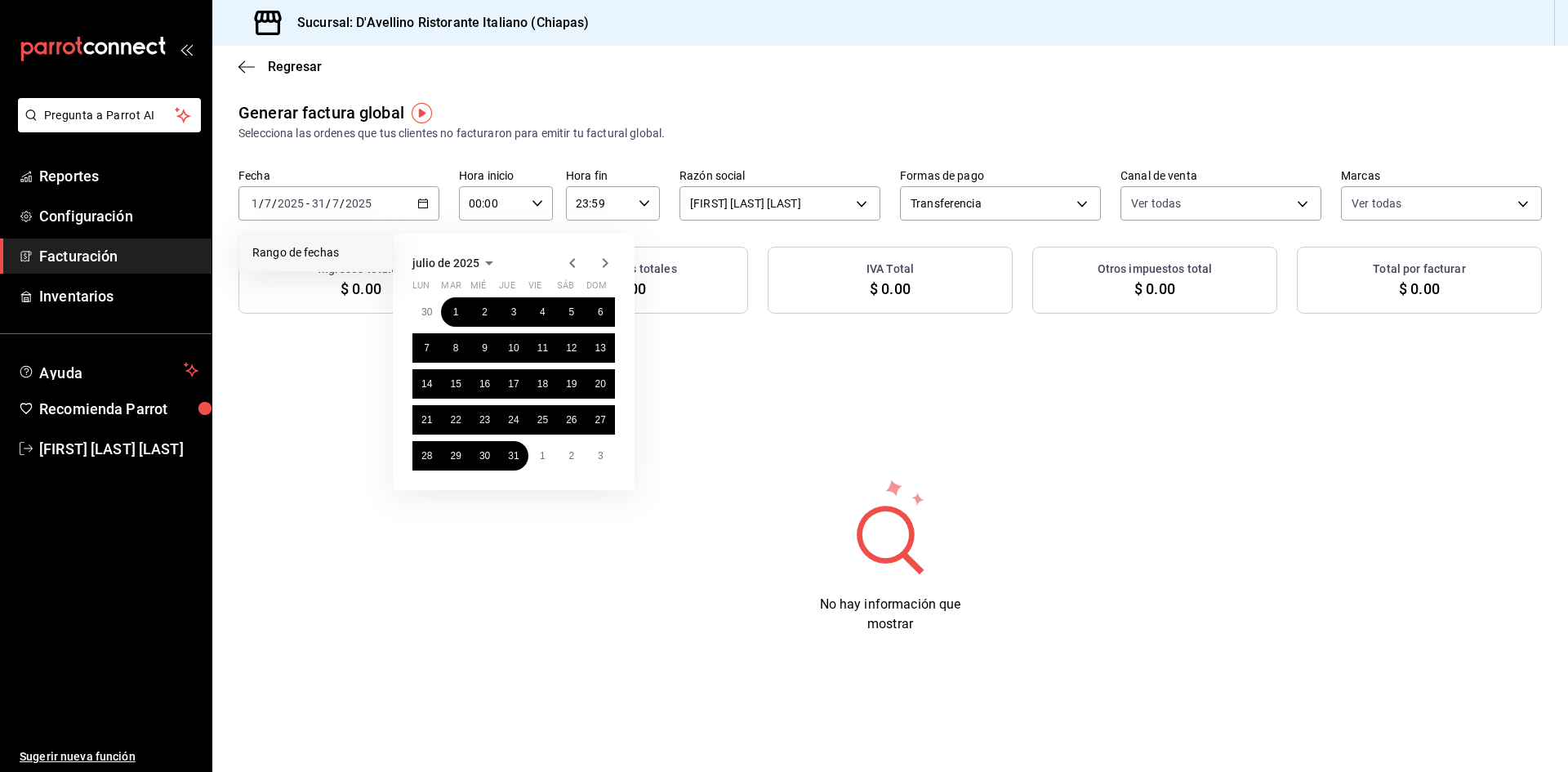 click 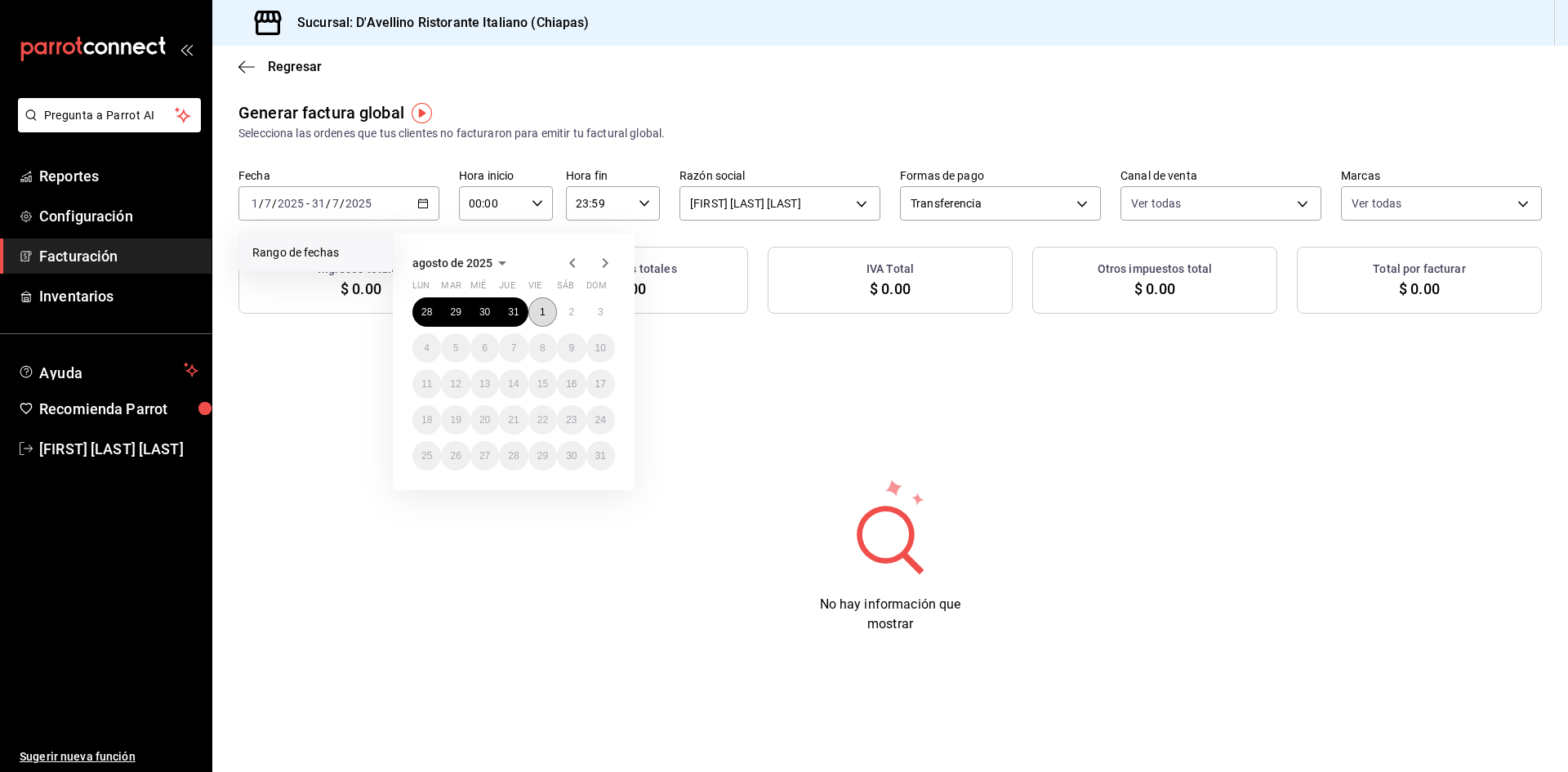 click on "1" at bounding box center [542, 312] 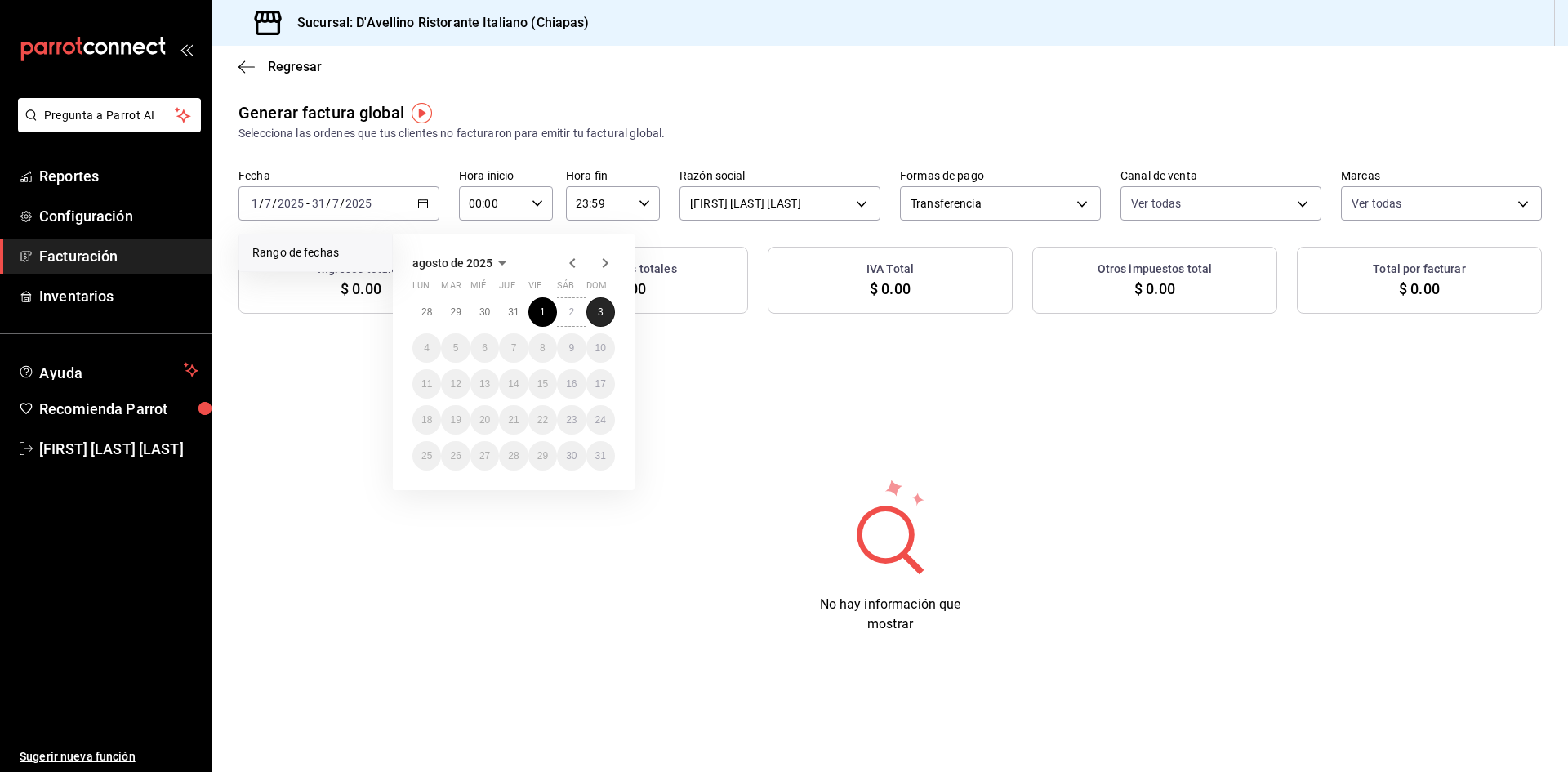 click on "3" at bounding box center (600, 312) 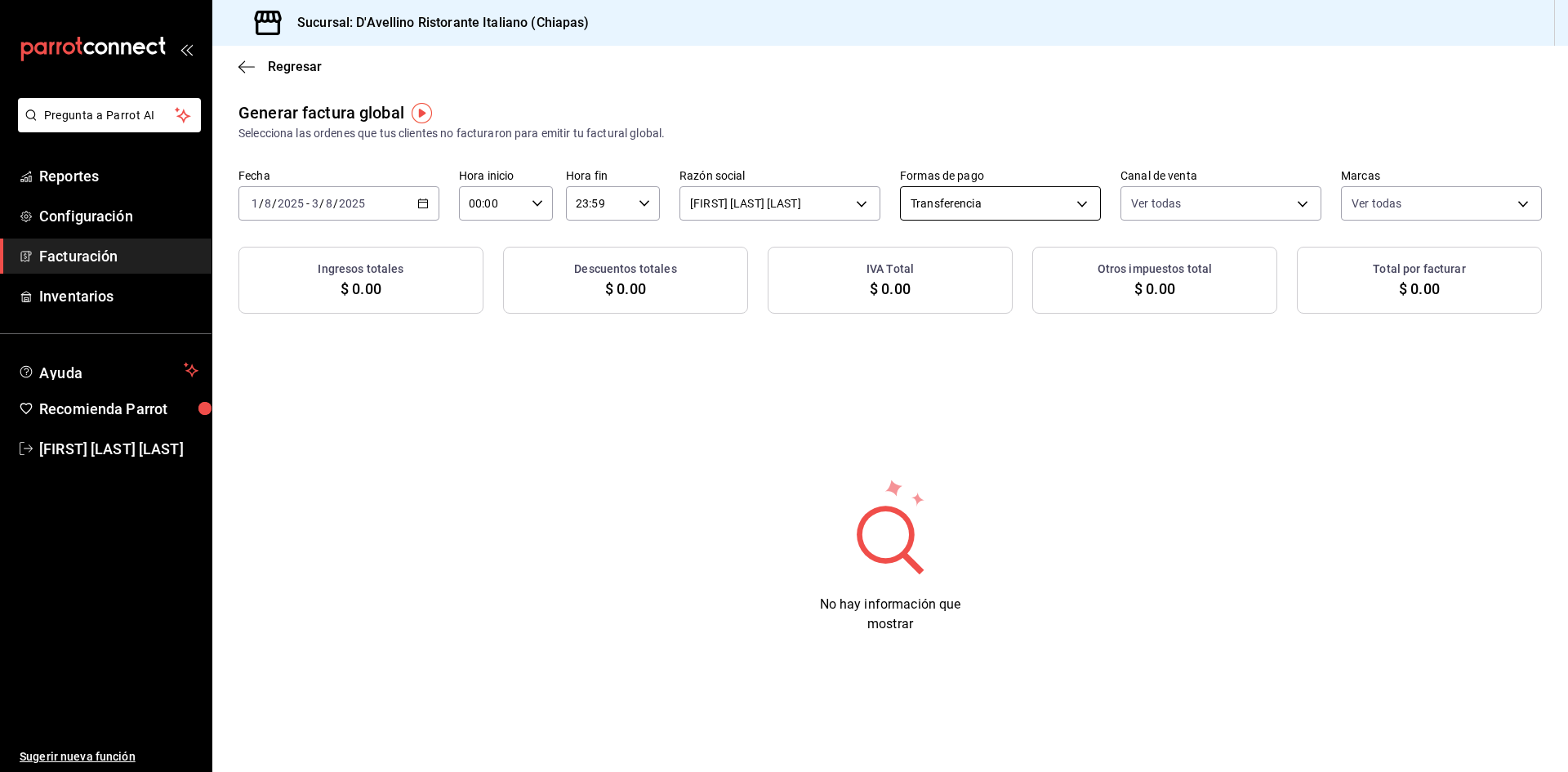 click on "Pregunta a Parrot AI Reportes   Configuración   Facturación   Inventarios   Ayuda Recomienda Parrot   [FIRST] [LAST]   Sugerir nueva función   Sucursal: D'Avellino Ristorante Italiano ([STATE]) Regresar Generar factura global Selecciona las ordenes que tus clientes no facturaron para emitir tu factural global. Fecha 2025-08-01 1 / 8 / 2025 - 2025-08-03 3 / 8 / 2025 Hora inicio 00:00 Hora inicio Hora fin 23:59 Hora fin Razón social [FIRST] [LAST] [LAST] [UUID] Formas de pago Transferencia TRANSFERENCE Canal de venta Ver todas PARROT,UBER_EATS,RAPPI,DIDI_FOOD,ONLINE Marcas Ver todas [UUID] Ingresos totales $ 0.00 Descuentos totales $ 0.00 IVA Total $ 0.00 Otros impuestos total $ 0.00 Total por facturar $ 0.00 No hay información que mostrar Pregunta a Parrot AI Reportes   Configuración   Facturación   Inventarios   Ayuda Recomienda Parrot   [FIRST] [LAST]   Sugerir nueva función   Ver video tutorial Ir a video" at bounding box center (784, 386) 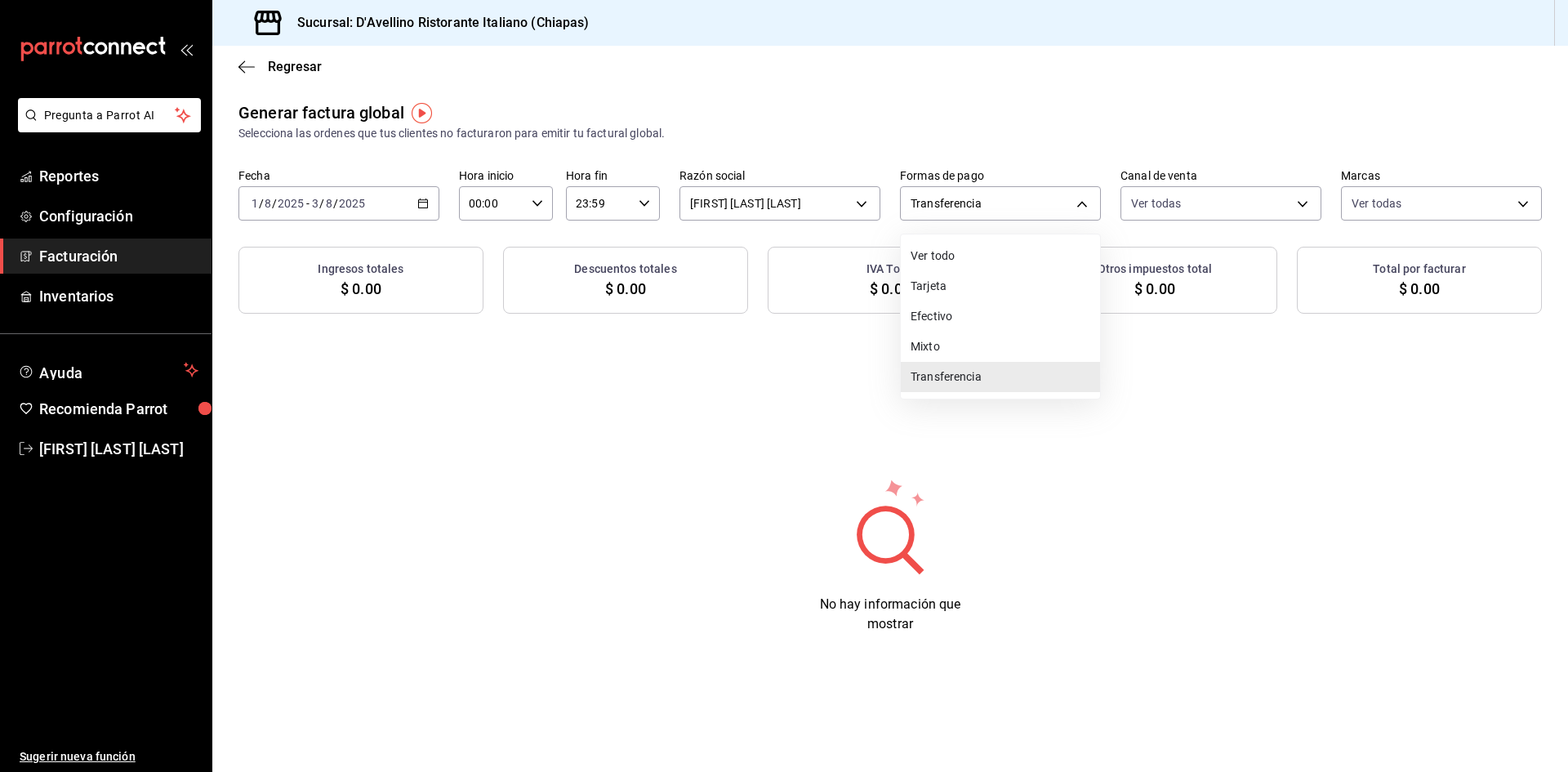click on "Ver todo" at bounding box center [1000, 256] 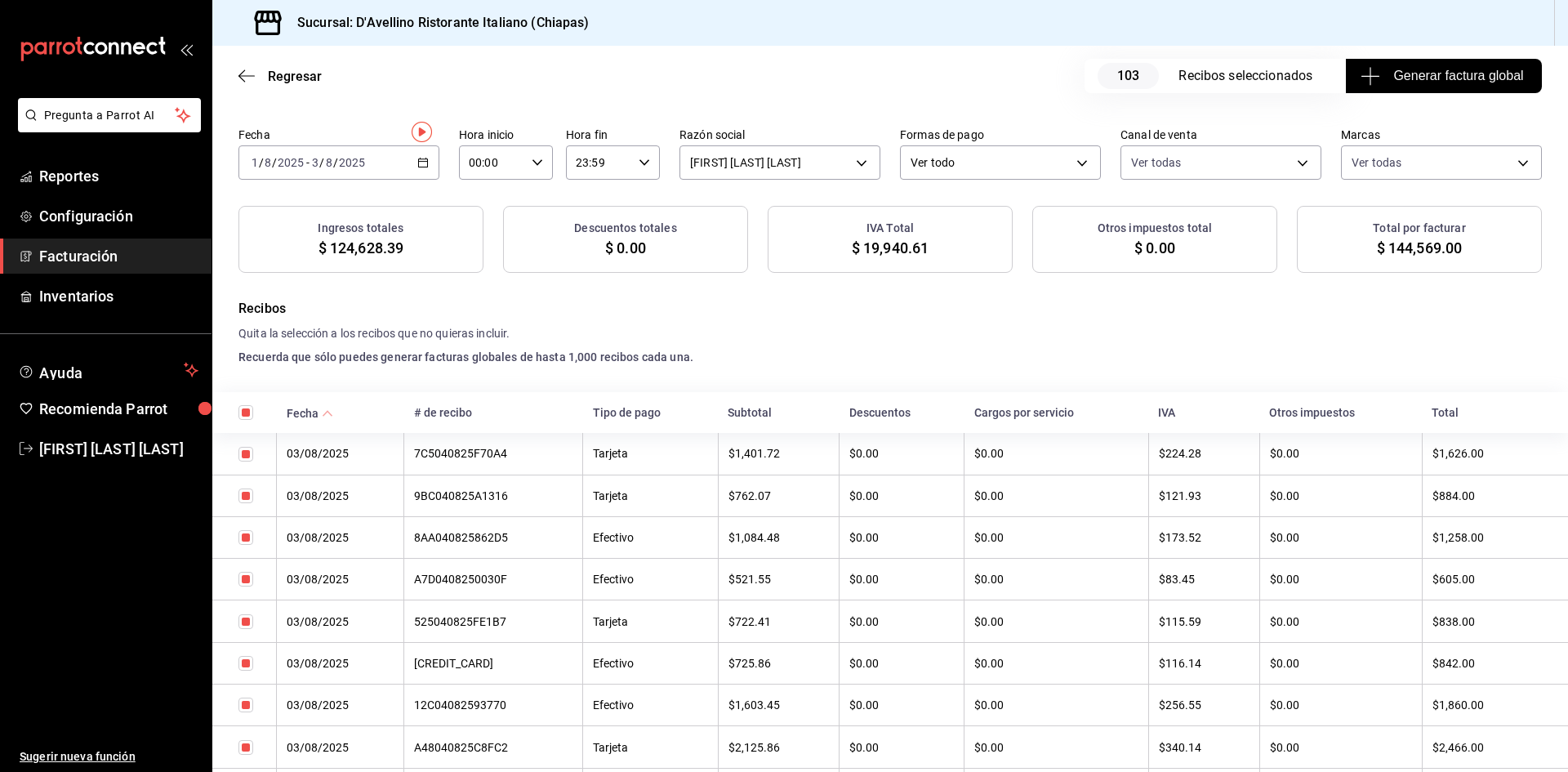 scroll, scrollTop: 0, scrollLeft: 0, axis: both 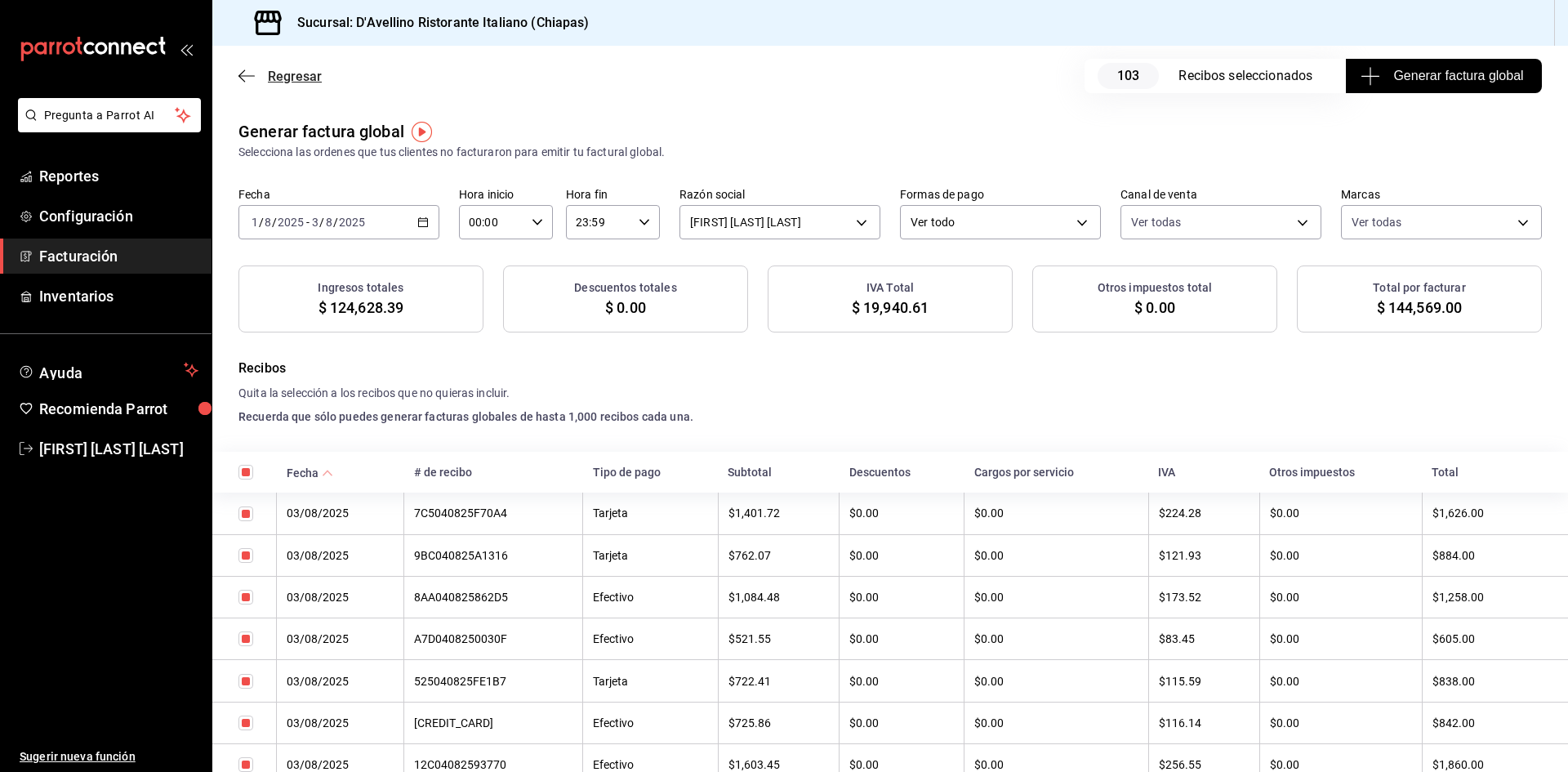 click on "Regresar" at bounding box center (295, 76) 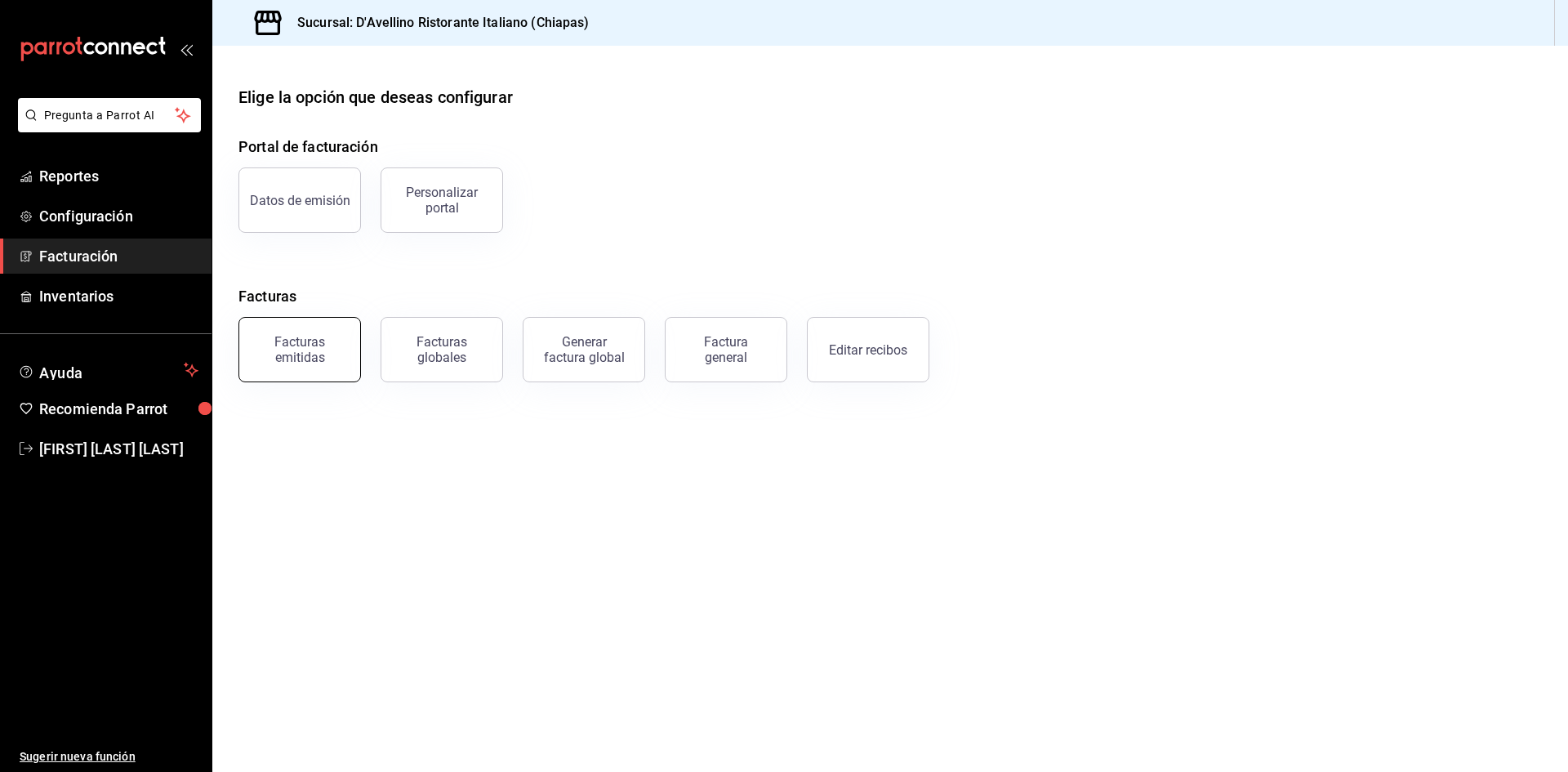 click on "Facturas emitidas" at bounding box center [300, 350] 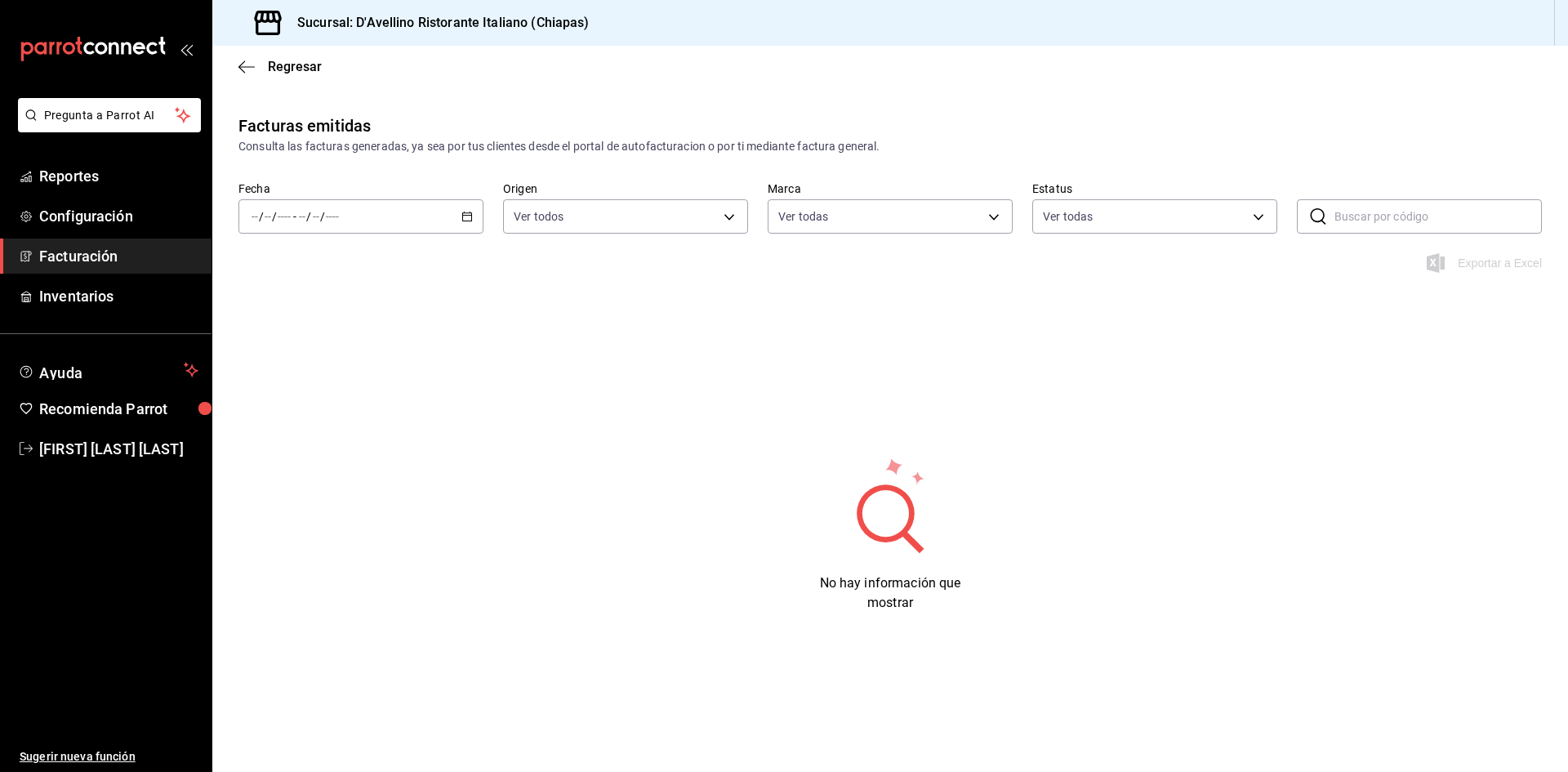 click 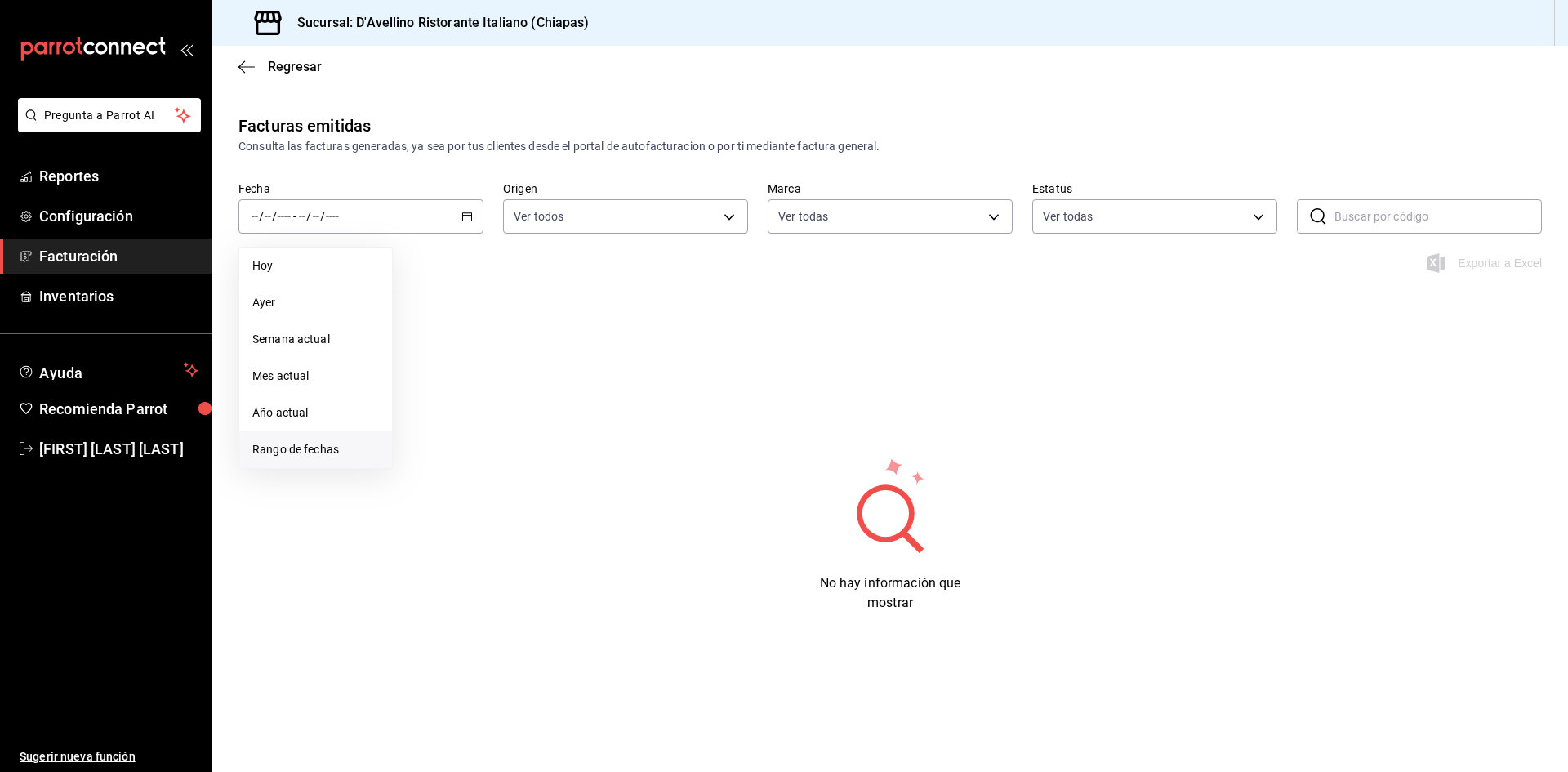 click on "Rango de fechas" at bounding box center [315, 449] 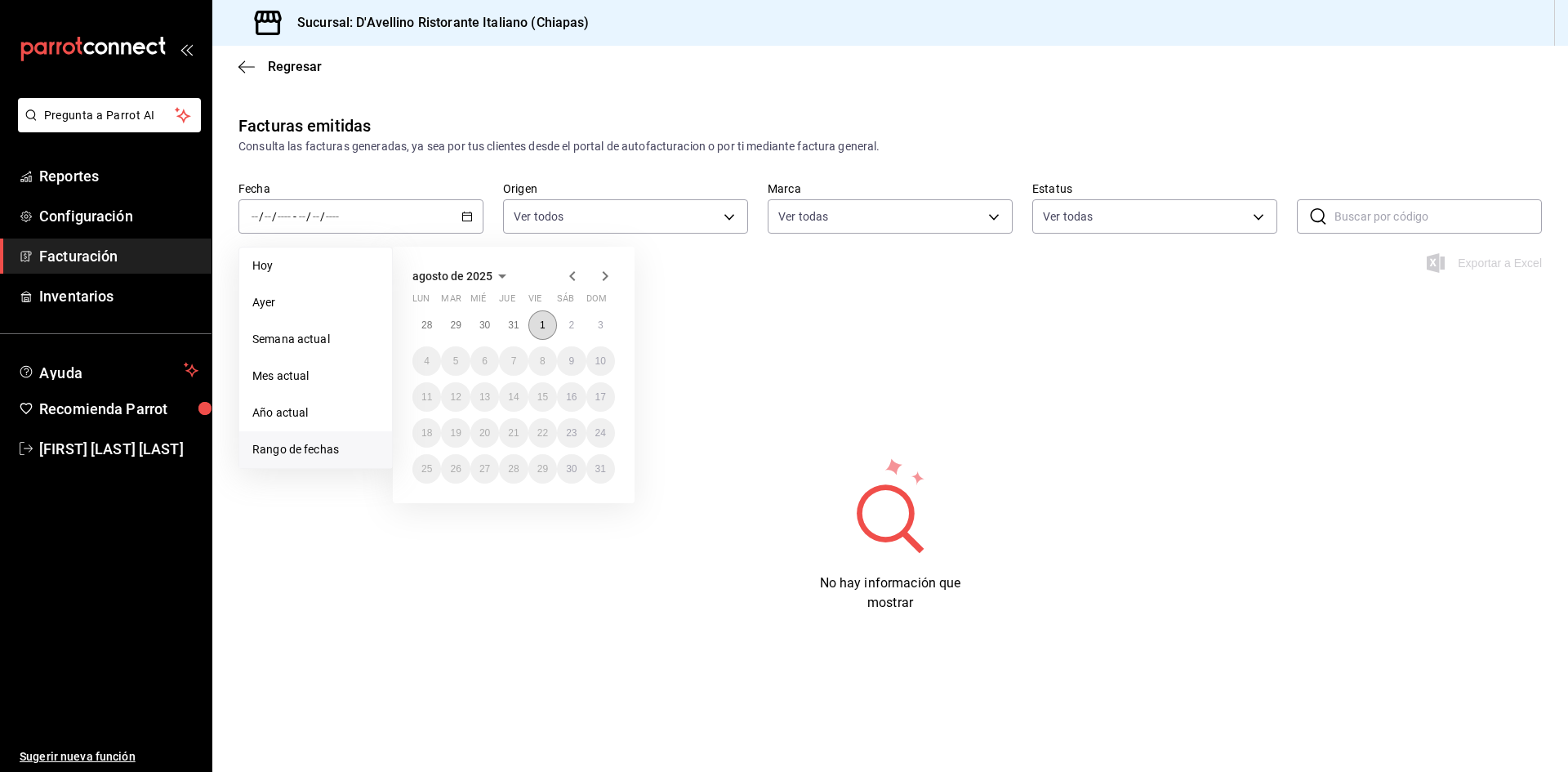 click on "1" at bounding box center [542, 325] 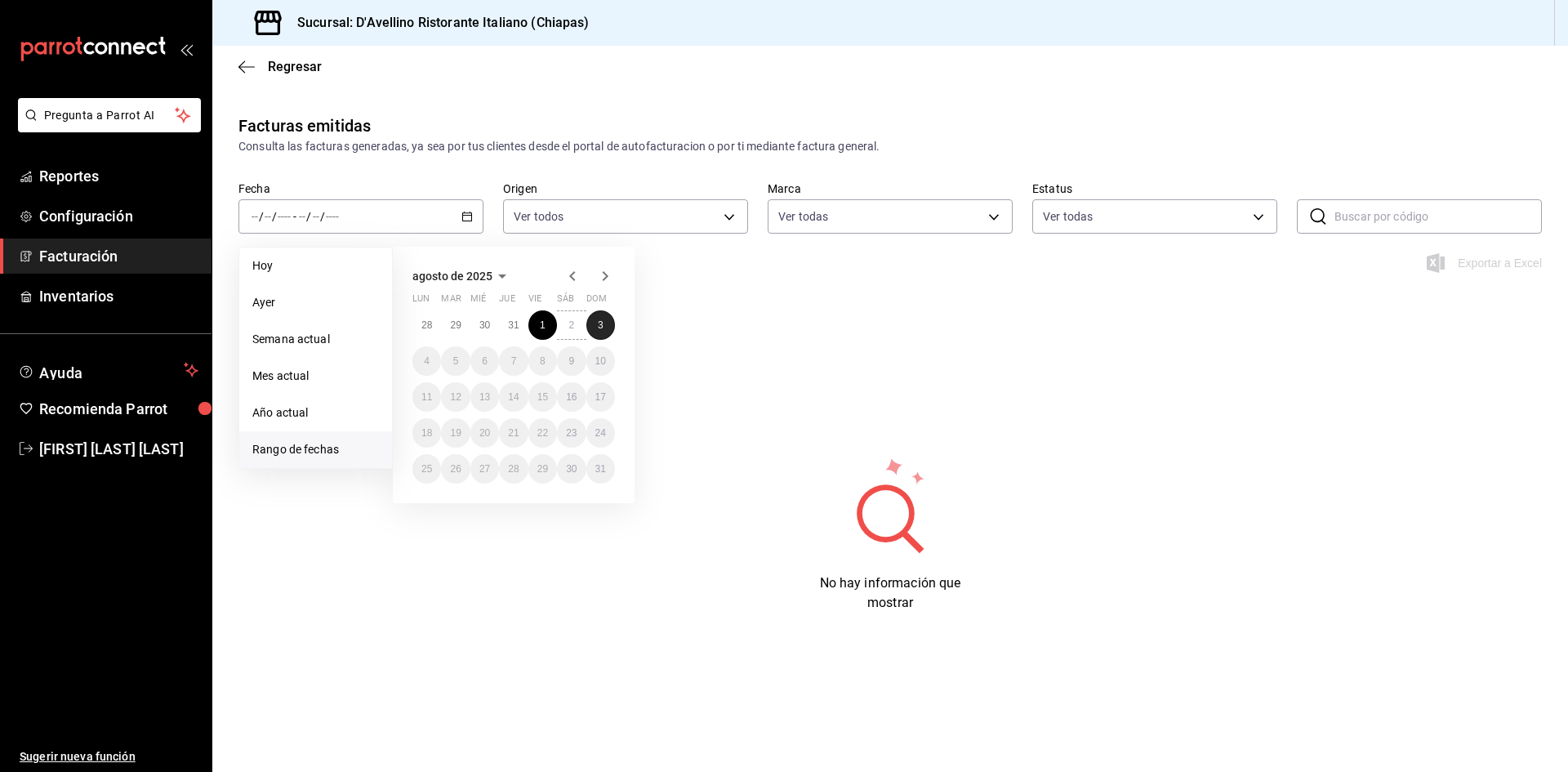 click on "3" at bounding box center [600, 325] 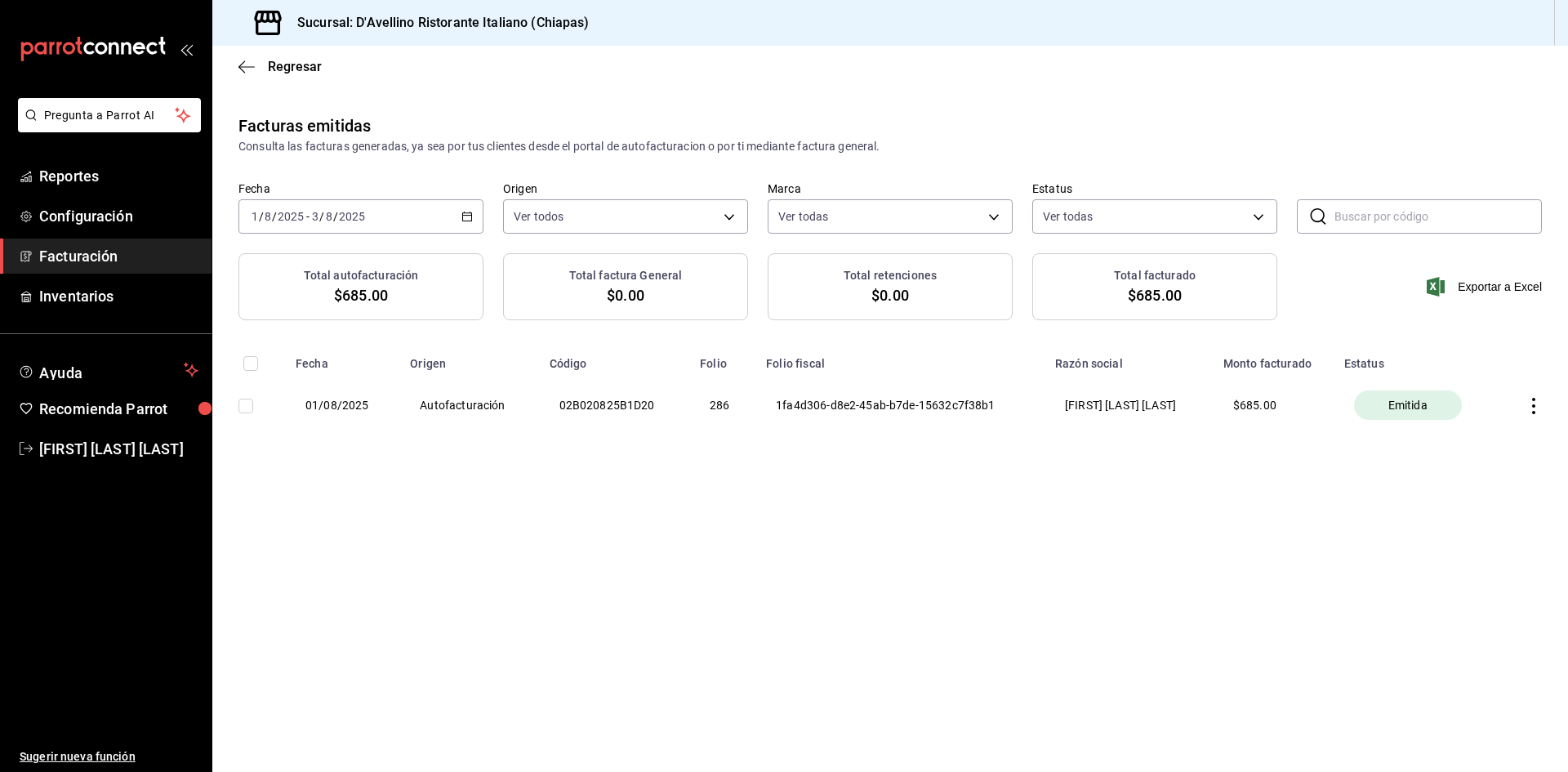 click 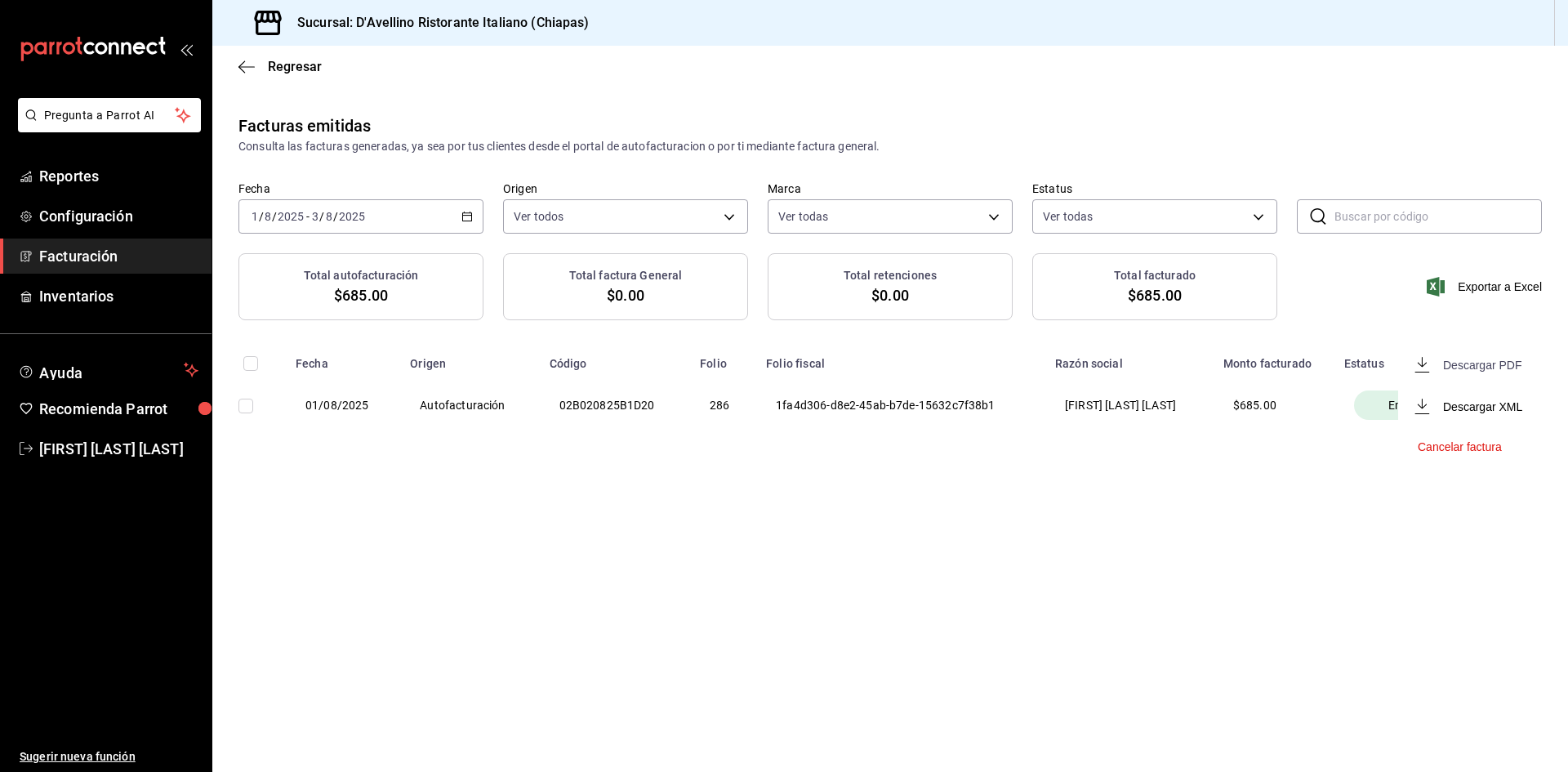 click on "Descargar PDF" at bounding box center (1482, 365) 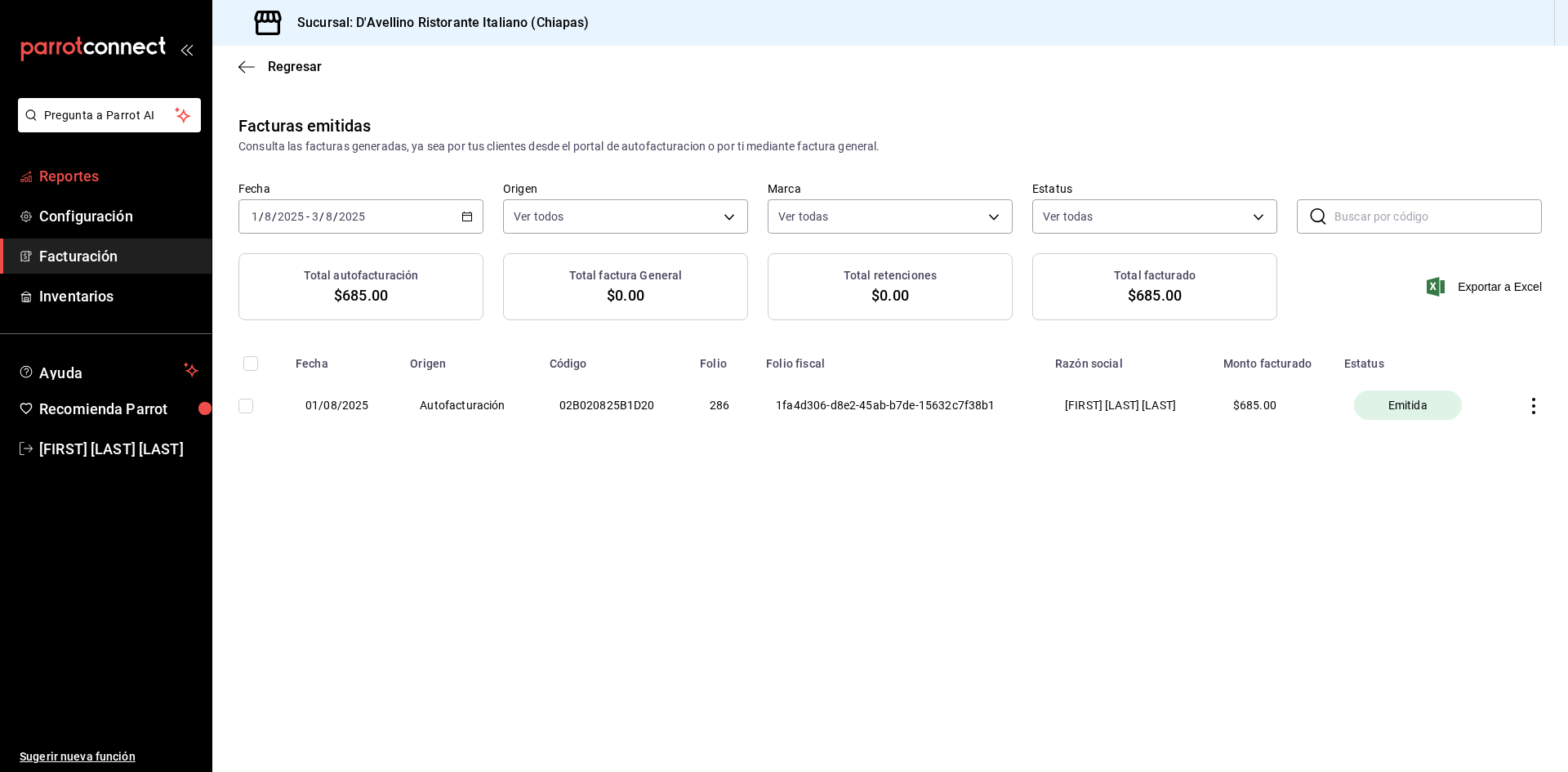 click on "Reportes" at bounding box center (118, 176) 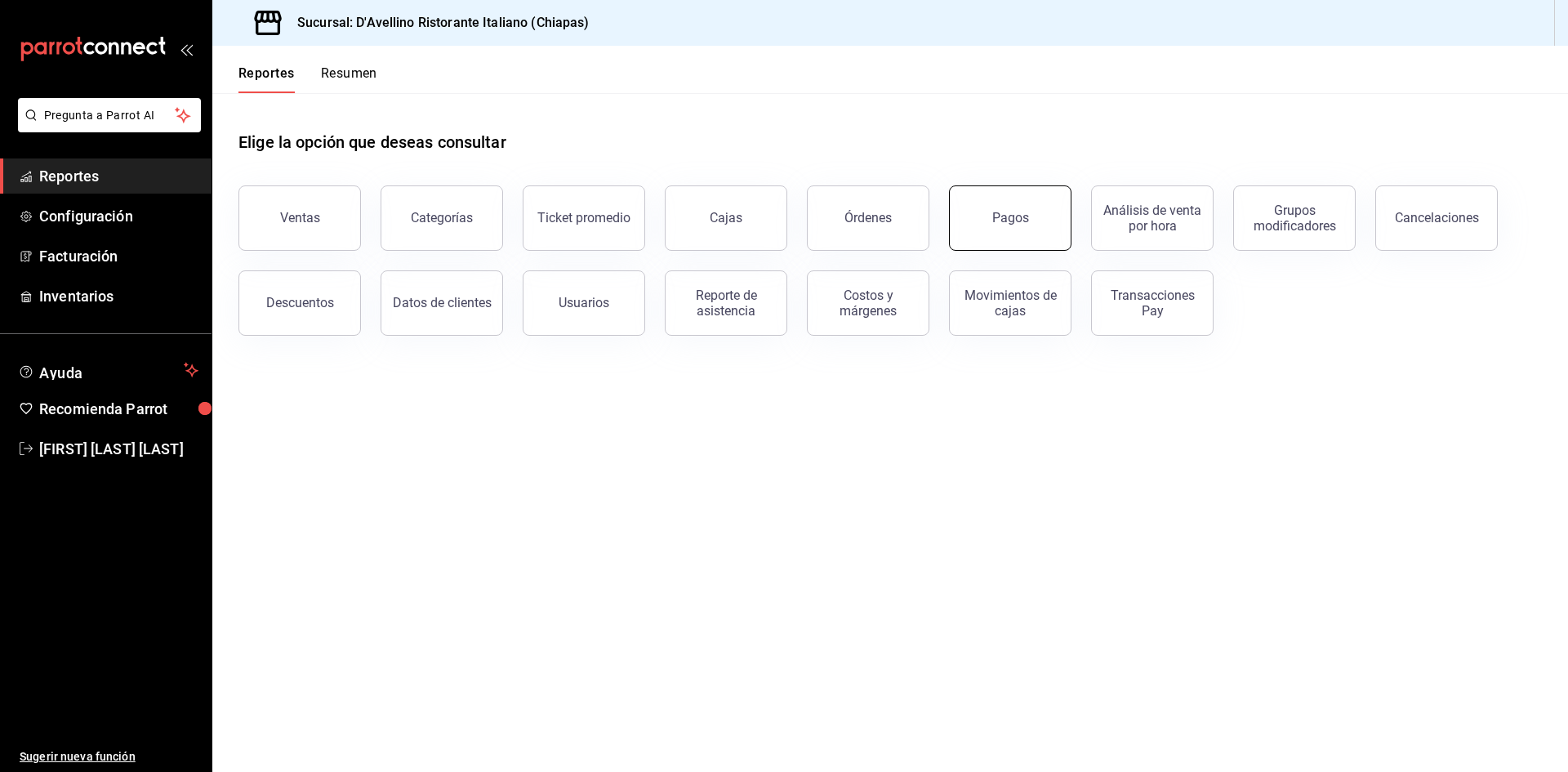 click on "Pagos" at bounding box center [1010, 217] 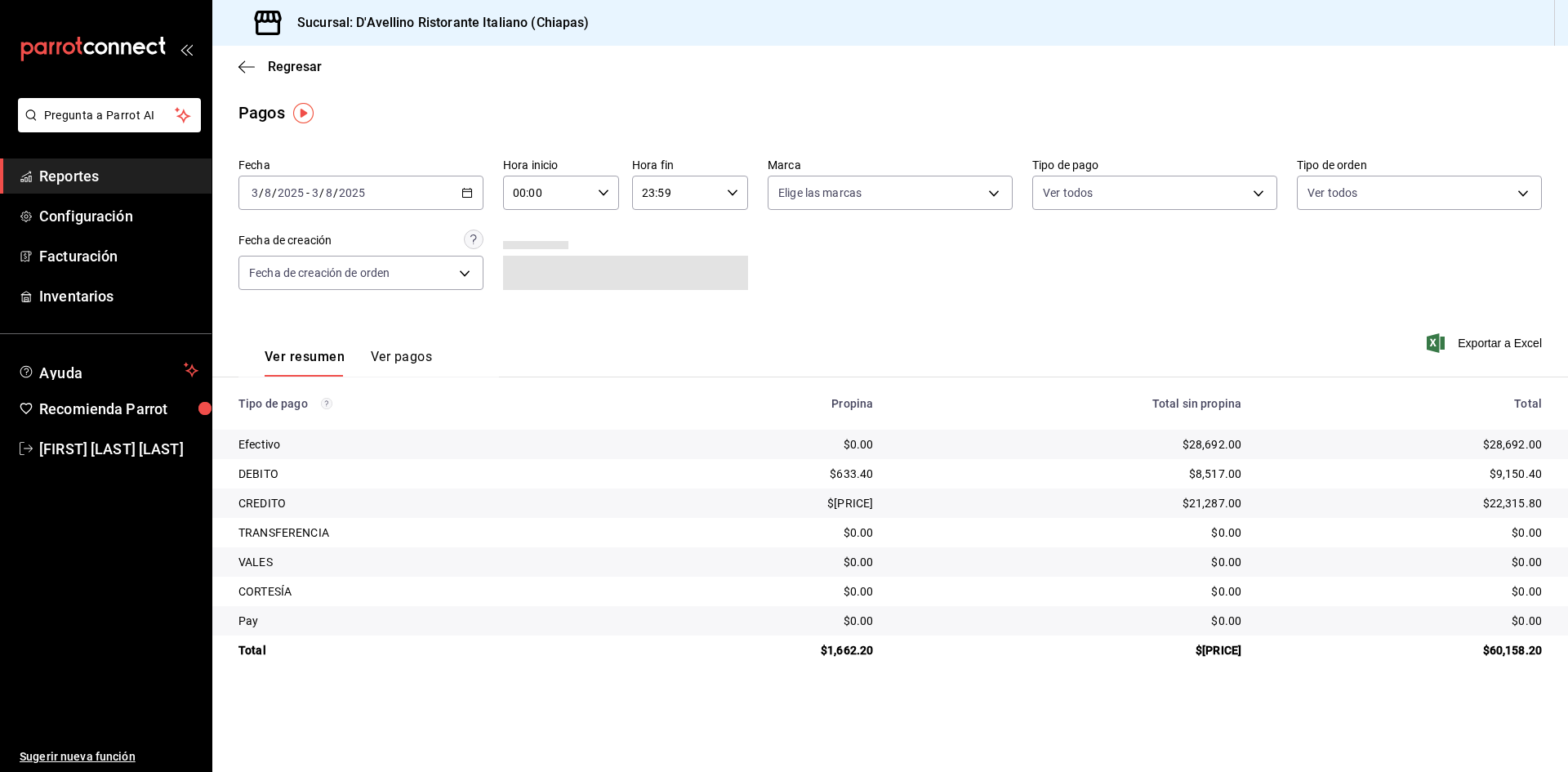 click 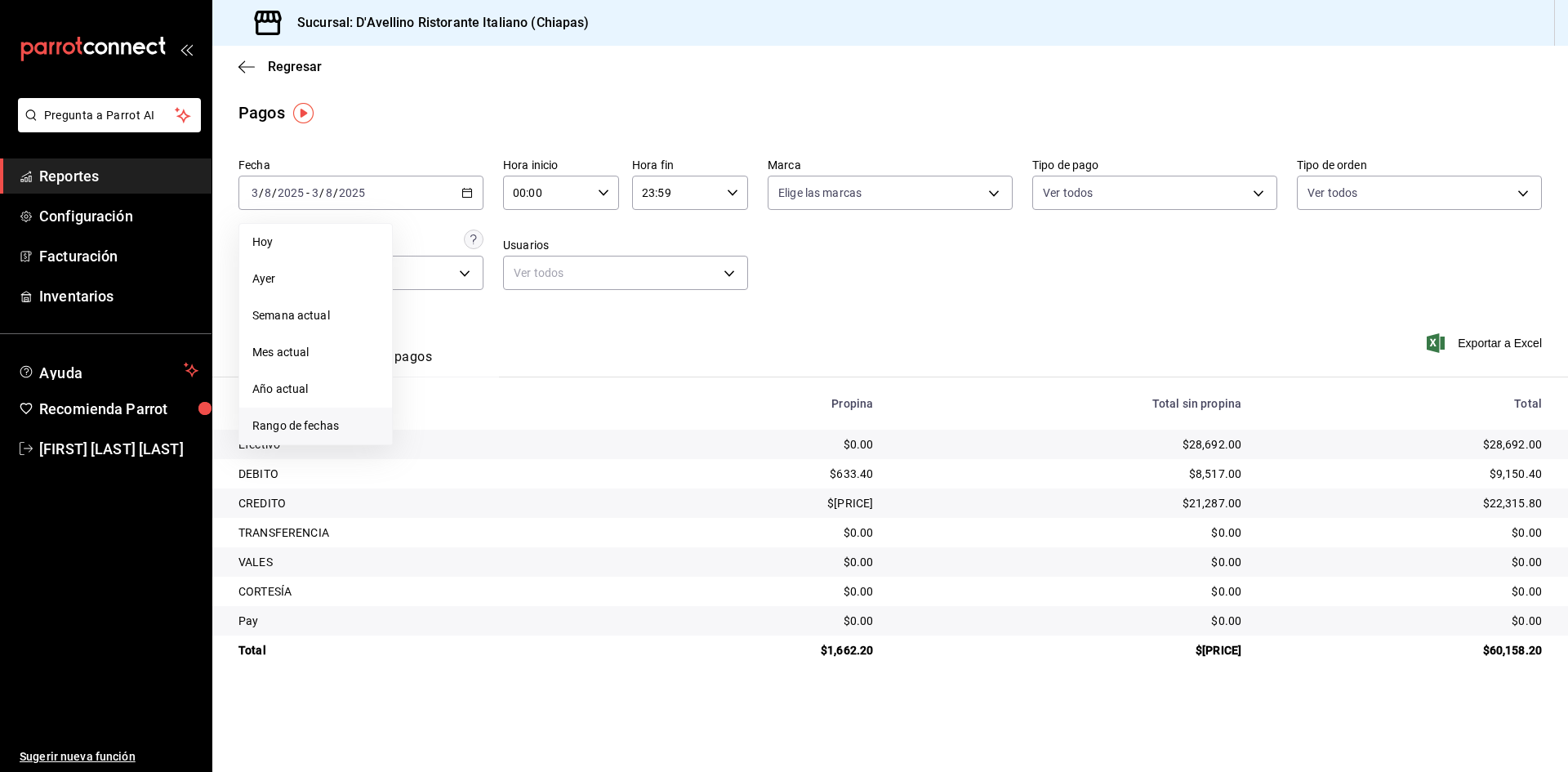 click on "Rango de fechas" at bounding box center (315, 426) 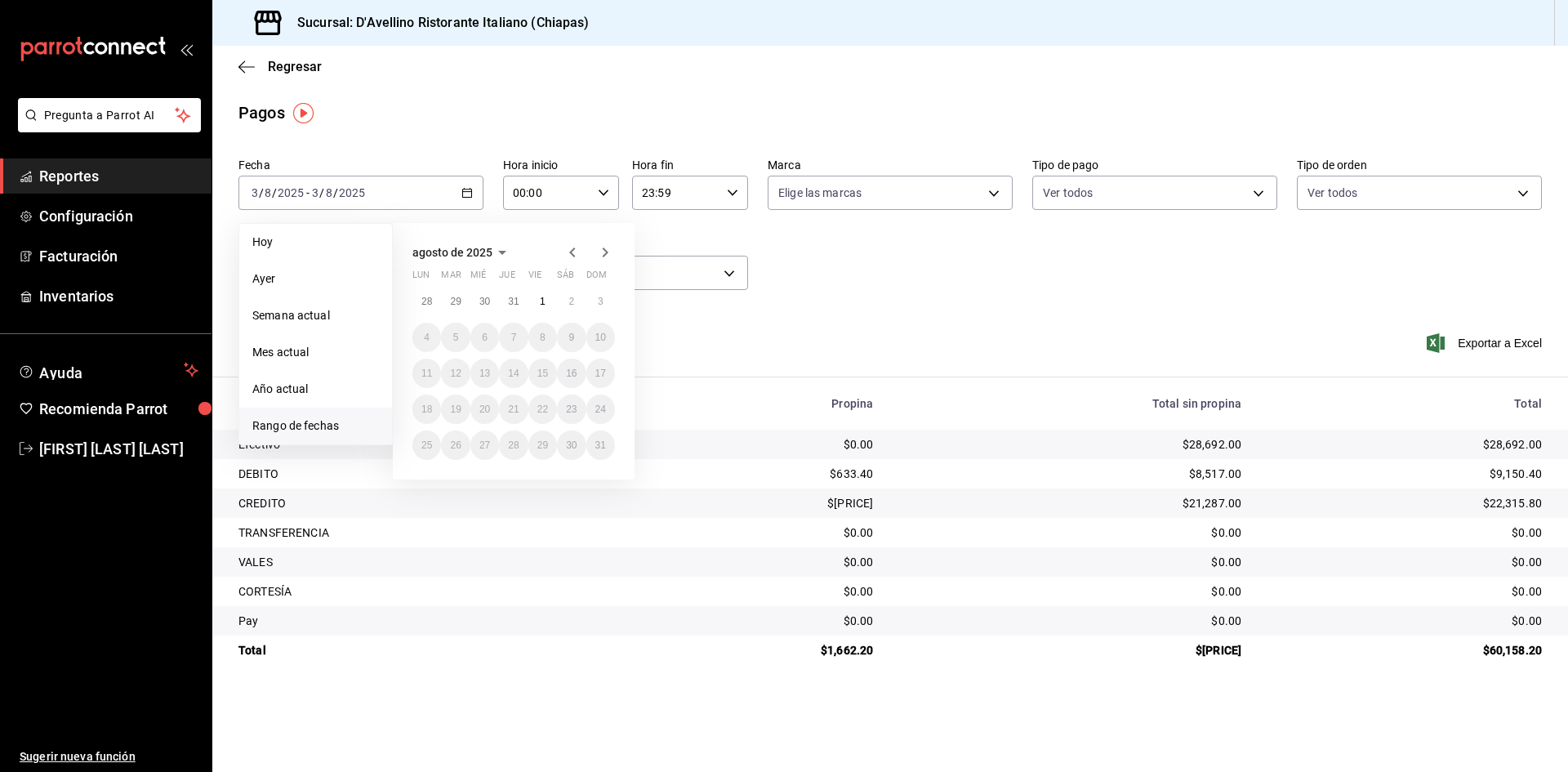 click 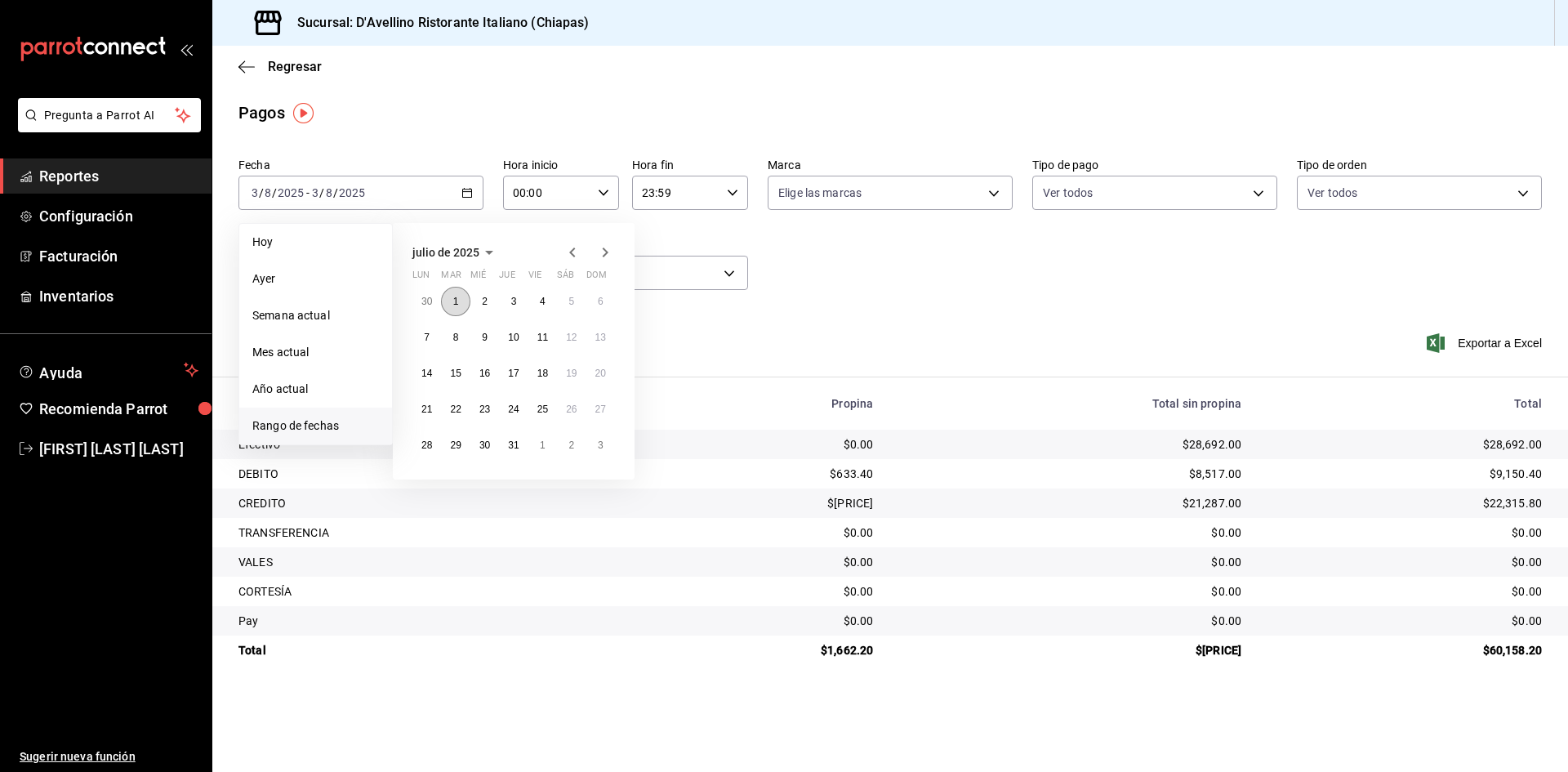 click on "1" at bounding box center (455, 301) 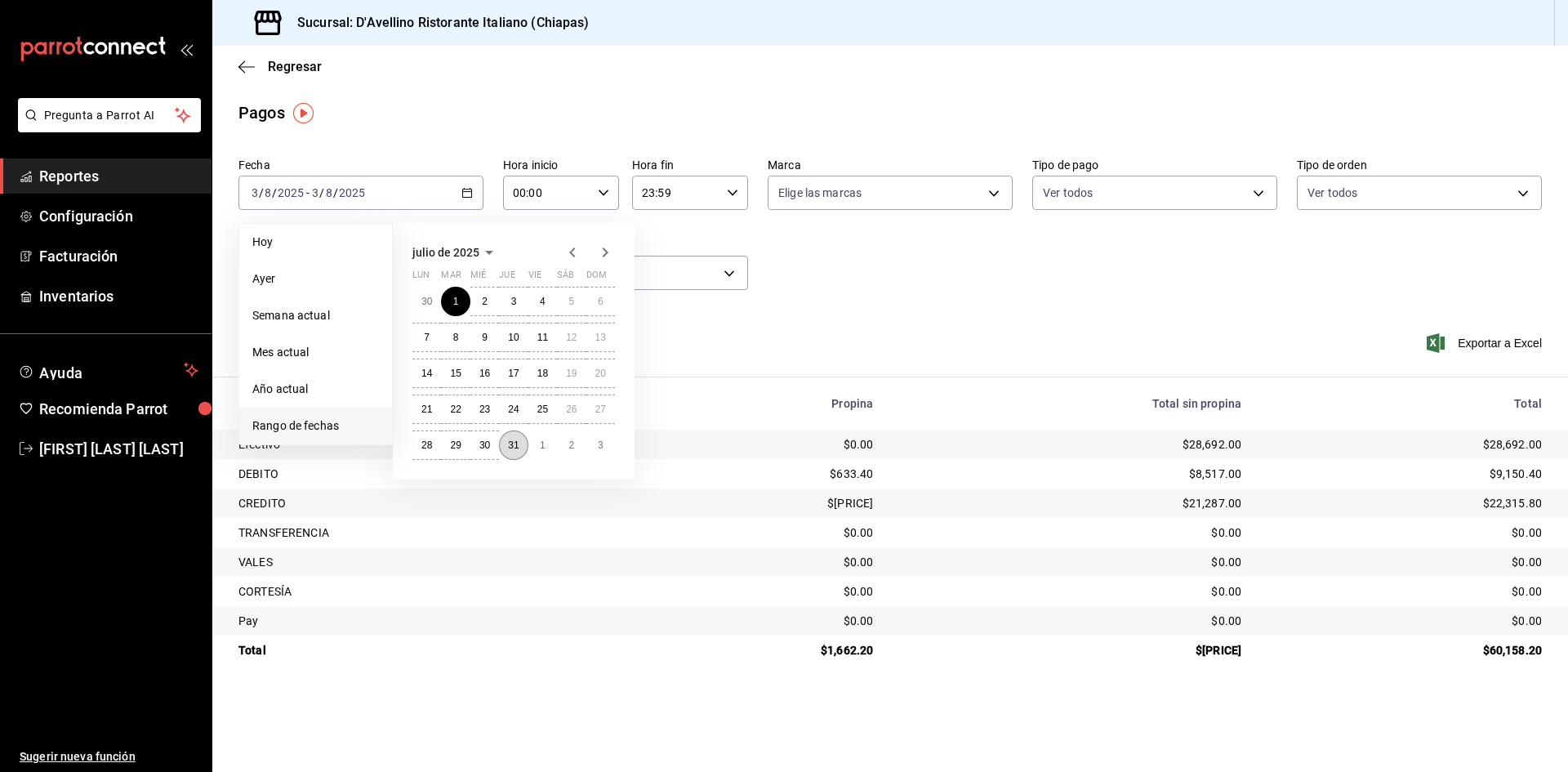click on "31" at bounding box center [513, 445] 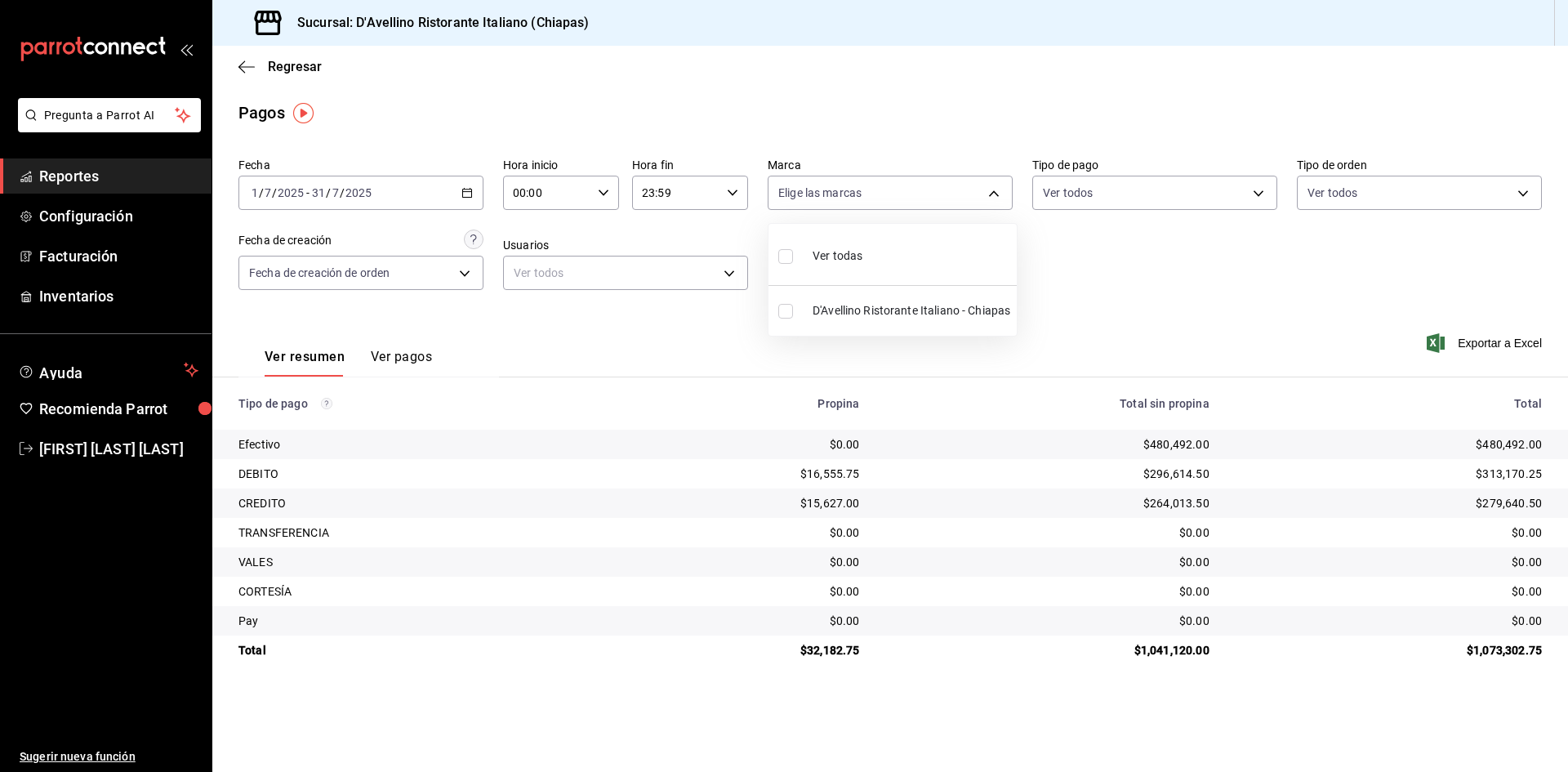 click on "Pregunta a Parrot AI Reportes   Configuración   Facturación   Inventarios   Ayuda Recomienda Parrot   [FIRST] [LAST] [LAST]   Sugerir nueva función   Sucursal: D'Avellino Ristorante Italiano ([CITY]) Regresar Pagos Fecha [DATE] 1 / 7 / [DATE] - [DATE] 31 / 7 / [DATE] Hora inicio 00:00 Hora inicio Hora fin 23:59 Hora fin Marca Elige las marcas Tipo de pago Ver todos Tipo de orden Ver todos Fecha de creación   Fecha de creación de orden ORDER Usuarios Ver todos null Ver resumen Ver pagos Exportar a Excel Tipo de pago   Propina Total sin propina Total Efectivo $0.00 $480,492.00 $480,492.00 DEBITO $16,555.75 $296,614.50 $313,170.25 CREDITO $15,627.00 $264,013.50 $279,640.50 TRANSFERENCIA $0.00 $0.00 $0.00 VALES $0.00 $0.00 $0.00 CORTESÍA $0.00 $0.00 $0.00 Pay $0.00 $0.00 $0.00 Total $32,182.75 $1,041,120.00 $1,073,302.75 GANA 1 MES GRATIS EN TU SUSCRIPCIÓN AQUÍ Ver video tutorial Ir a video Pregunta a Parrot AI Reportes   Configuración   Facturación   Inventarios   Ayuda Recomienda Parrot" at bounding box center [784, 386] 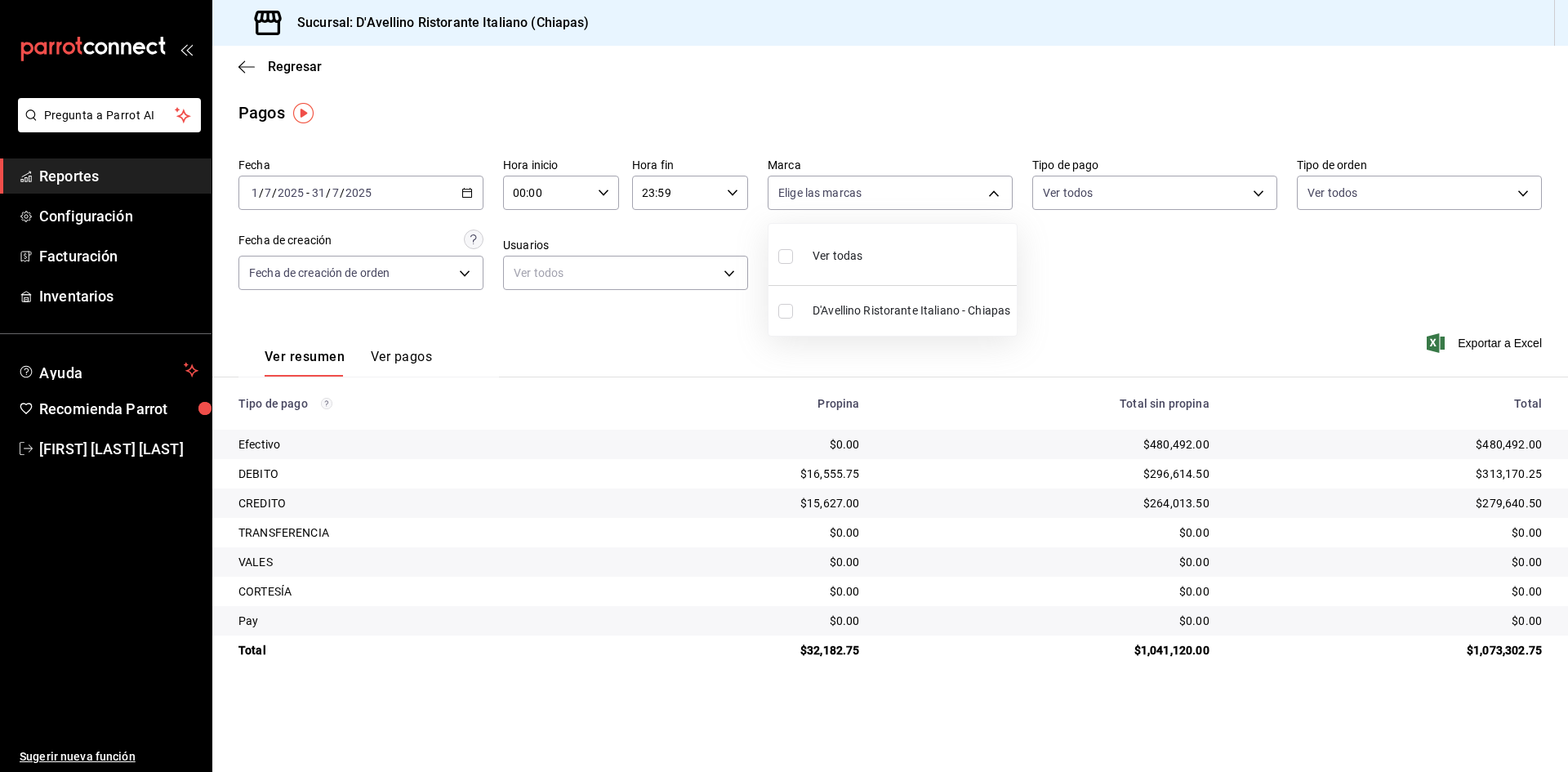 click on "D'Avellino Ristorante Italiano - Chiapas" at bounding box center (911, 310) 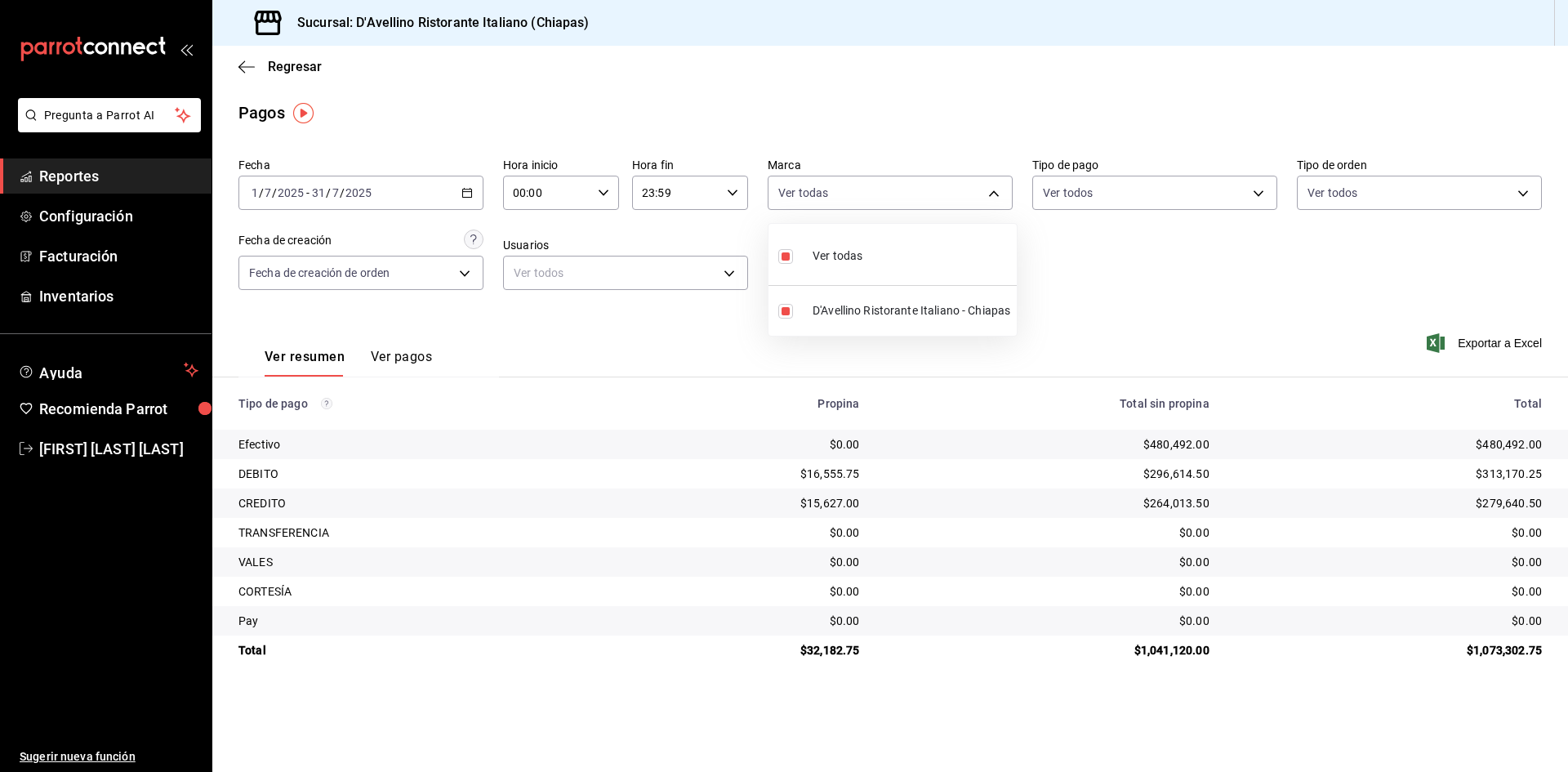 click at bounding box center [784, 386] 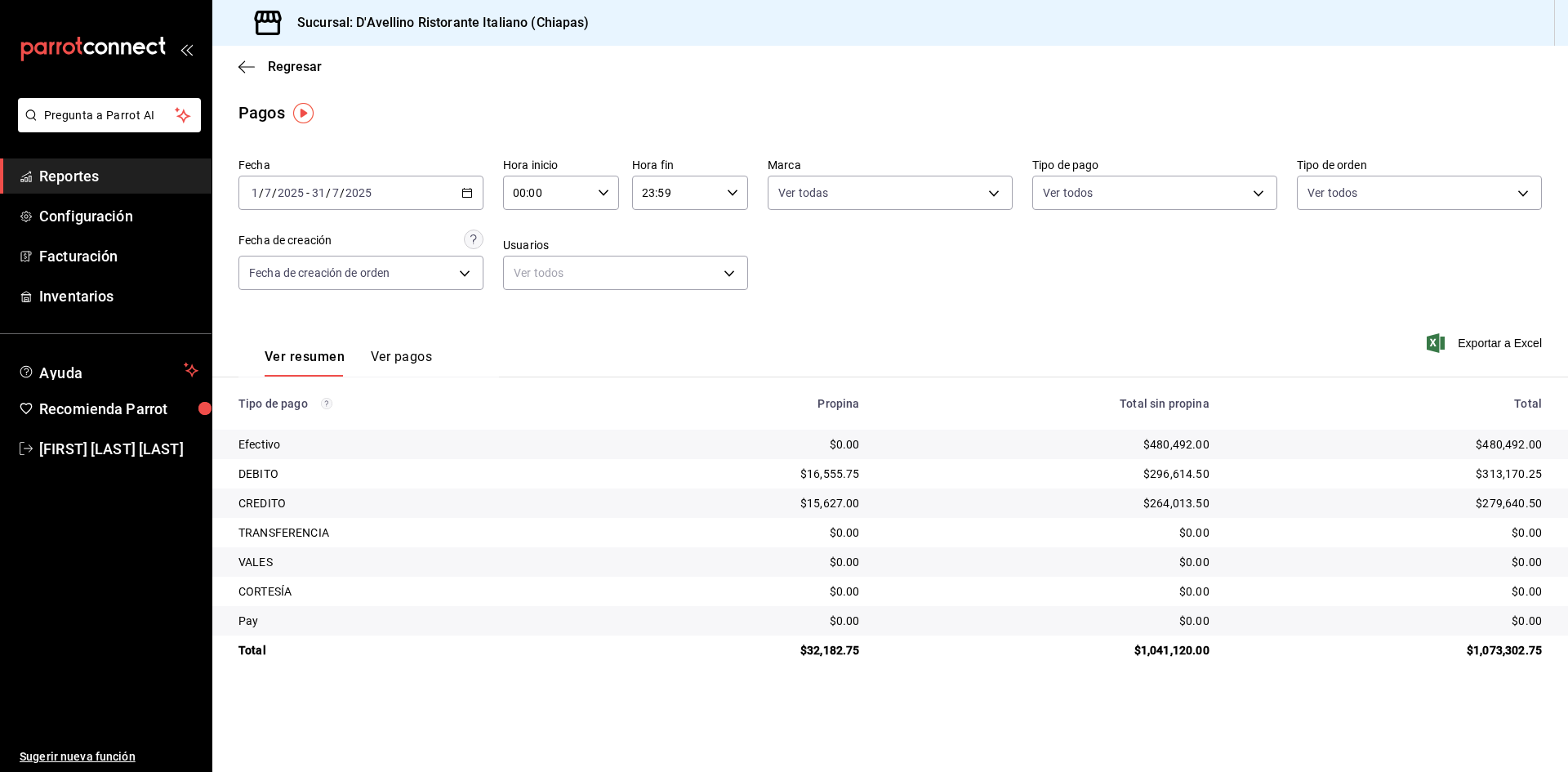 click on "Ver pagos" at bounding box center (401, 363) 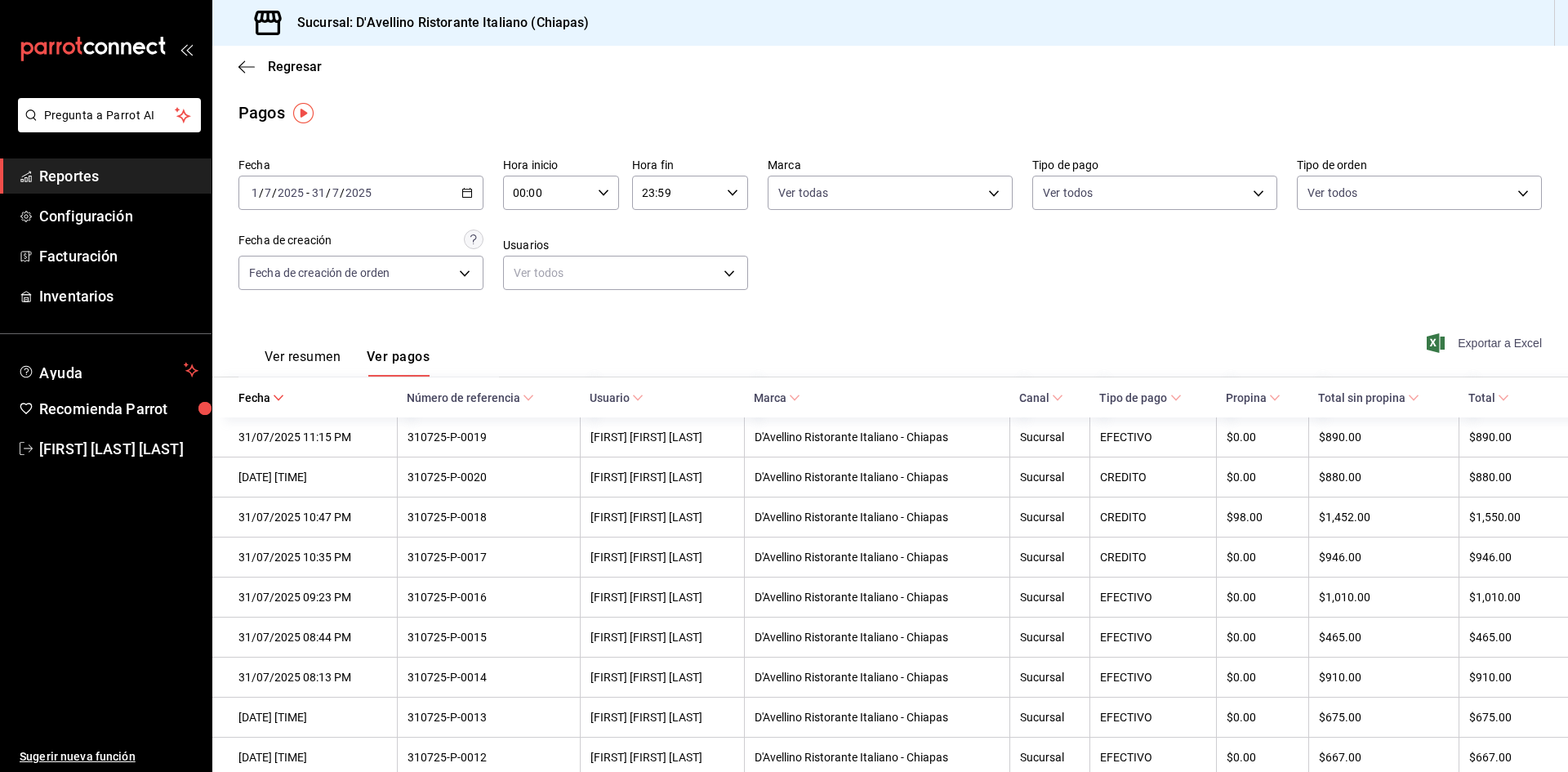 click on "Exportar a Excel" at bounding box center [1486, 343] 